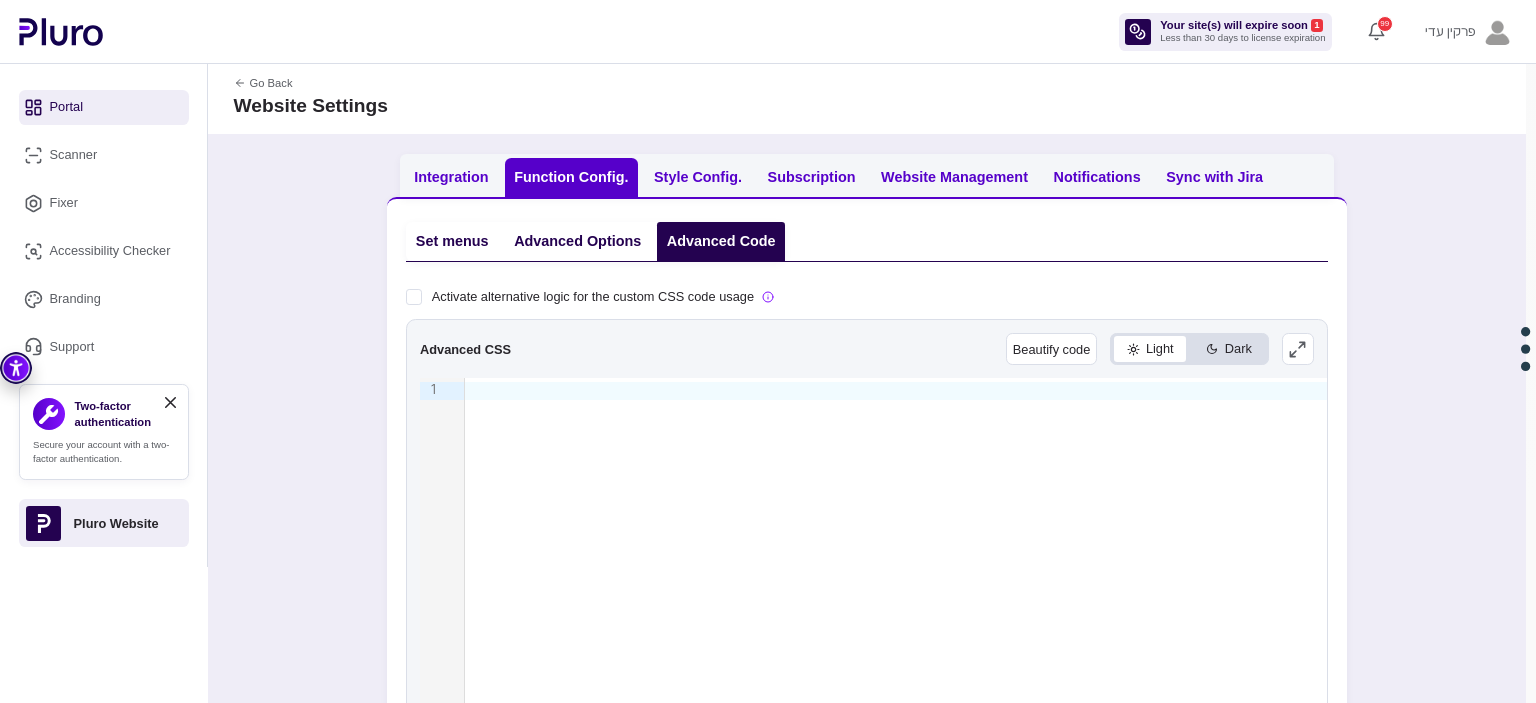 scroll, scrollTop: 0, scrollLeft: 0, axis: both 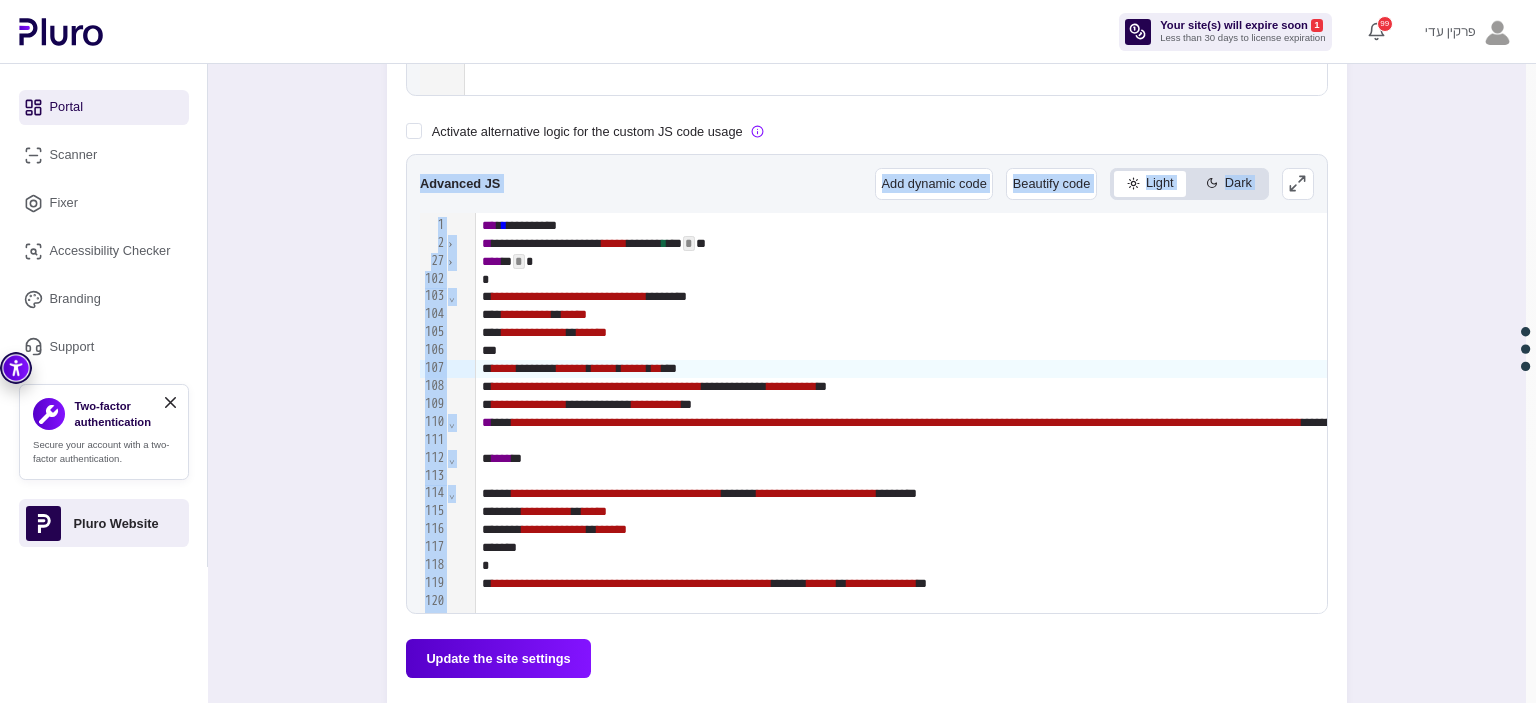click on "›" at bounding box center [450, 261] 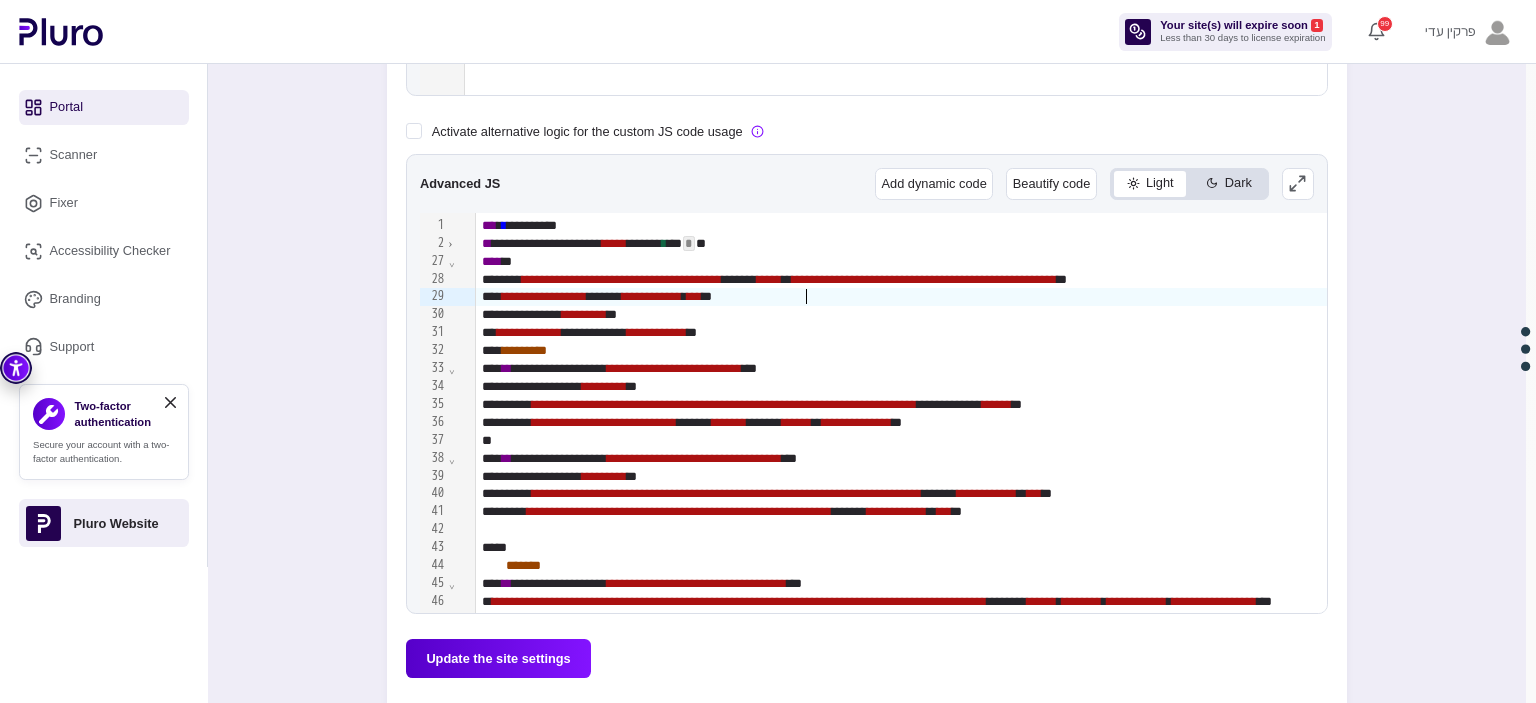 click on "**********" at bounding box center [1941, 297] 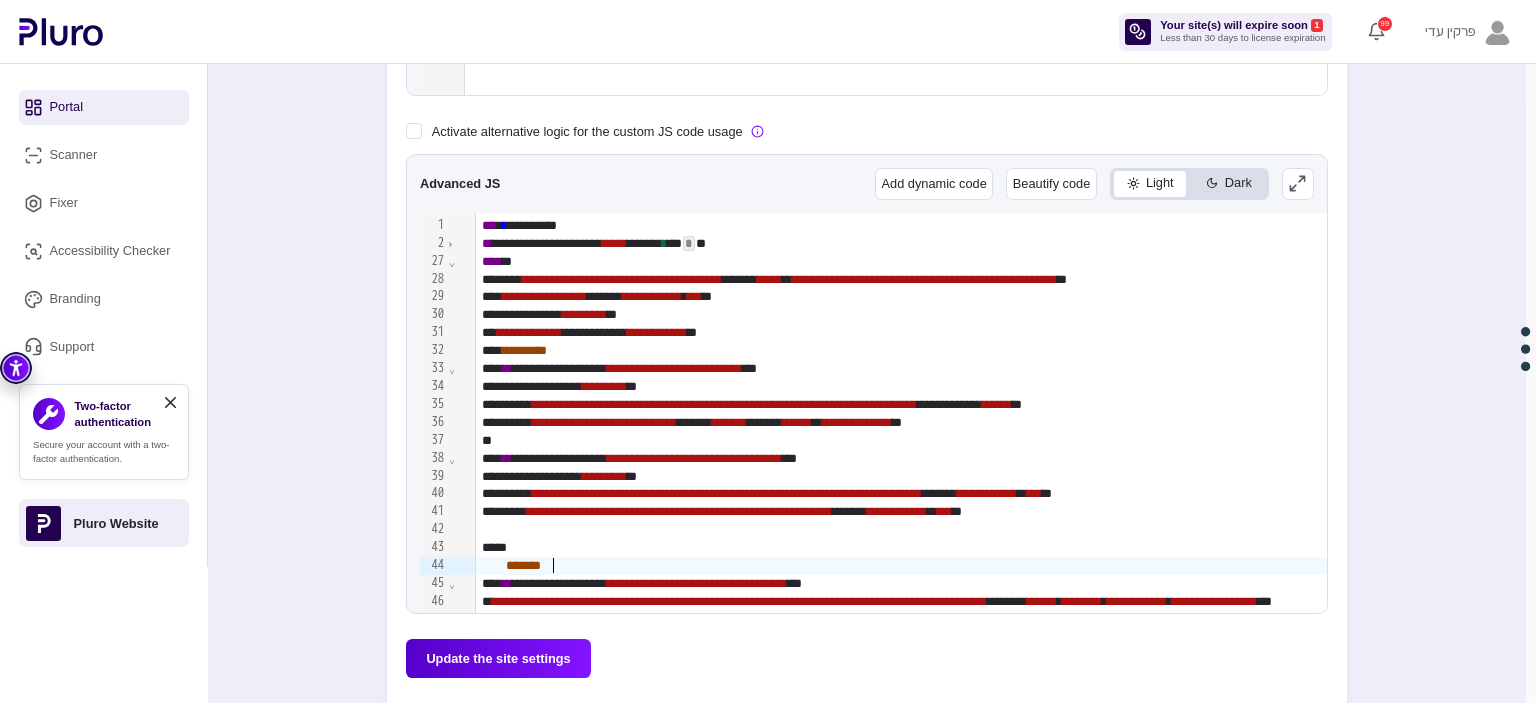 click on "*******" at bounding box center [1941, 566] 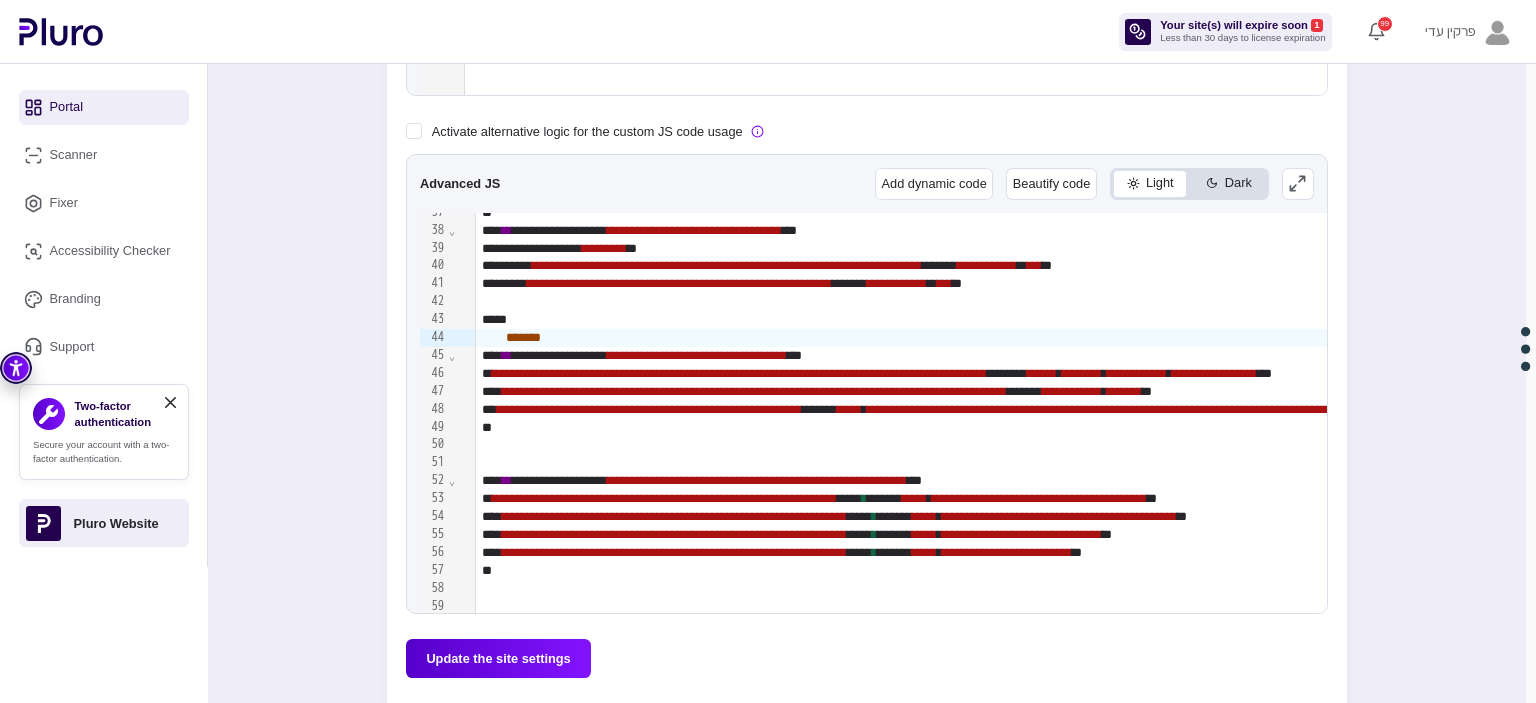 scroll, scrollTop: 237, scrollLeft: 0, axis: vertical 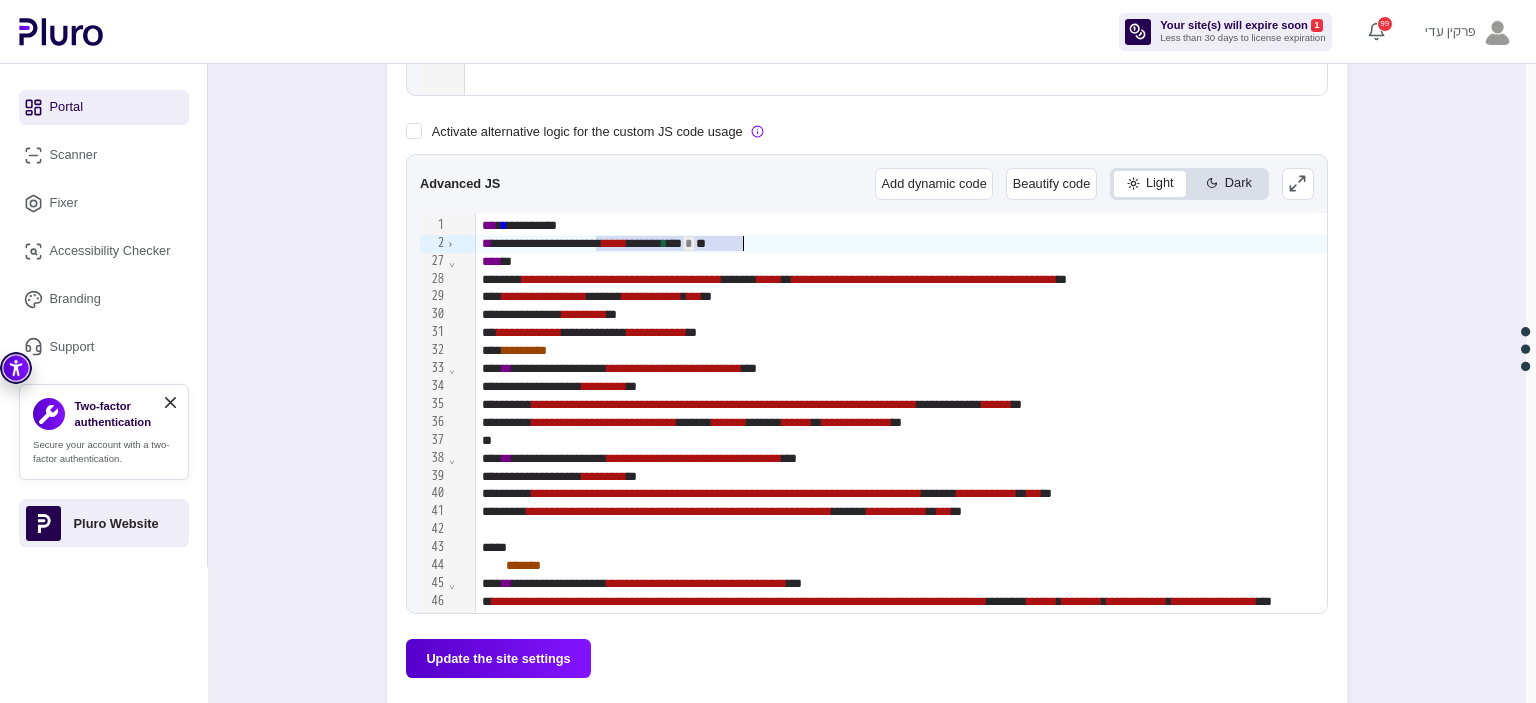 drag, startPoint x: 595, startPoint y: 241, endPoint x: 745, endPoint y: 244, distance: 150.03 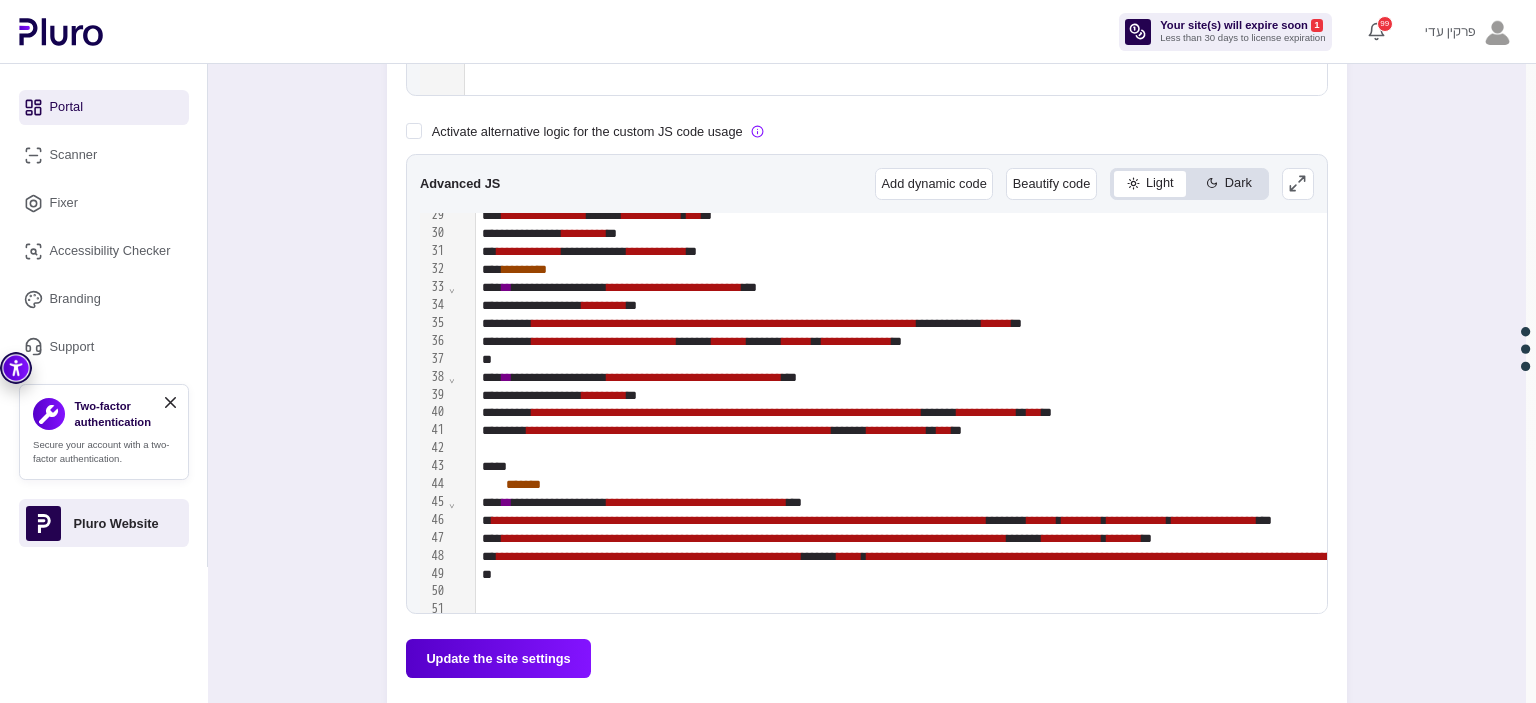 scroll, scrollTop: 86, scrollLeft: 0, axis: vertical 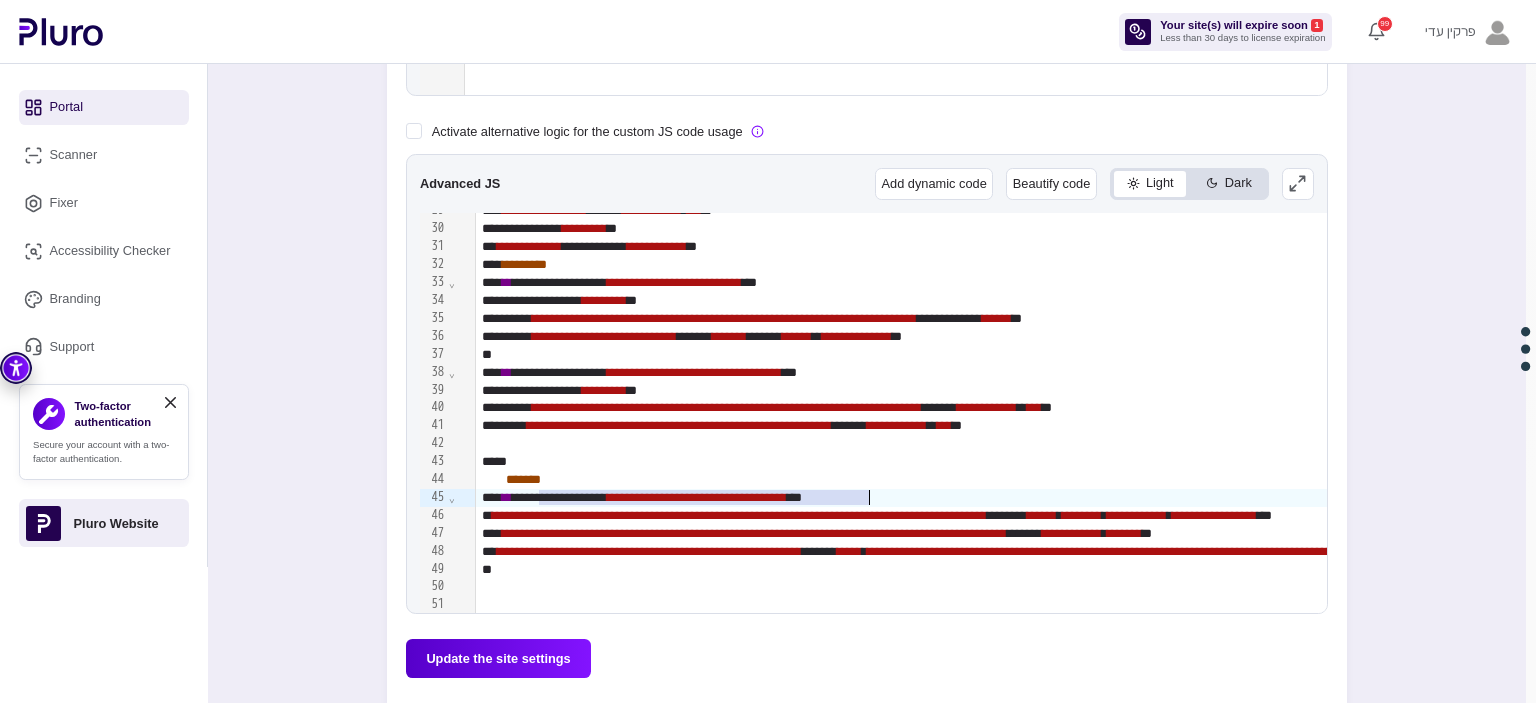 drag, startPoint x: 538, startPoint y: 495, endPoint x: 867, endPoint y: 495, distance: 329 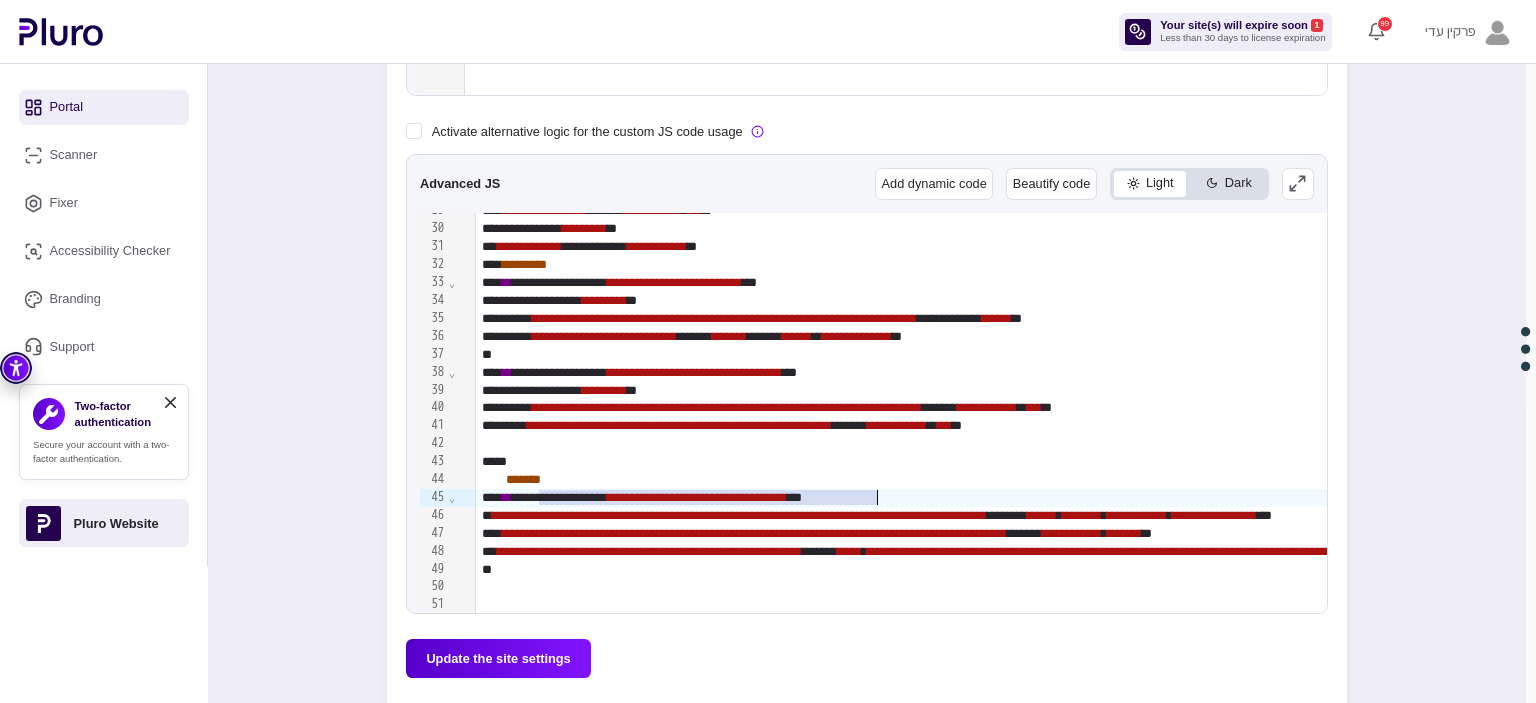 click on "**********" at bounding box center (1941, 498) 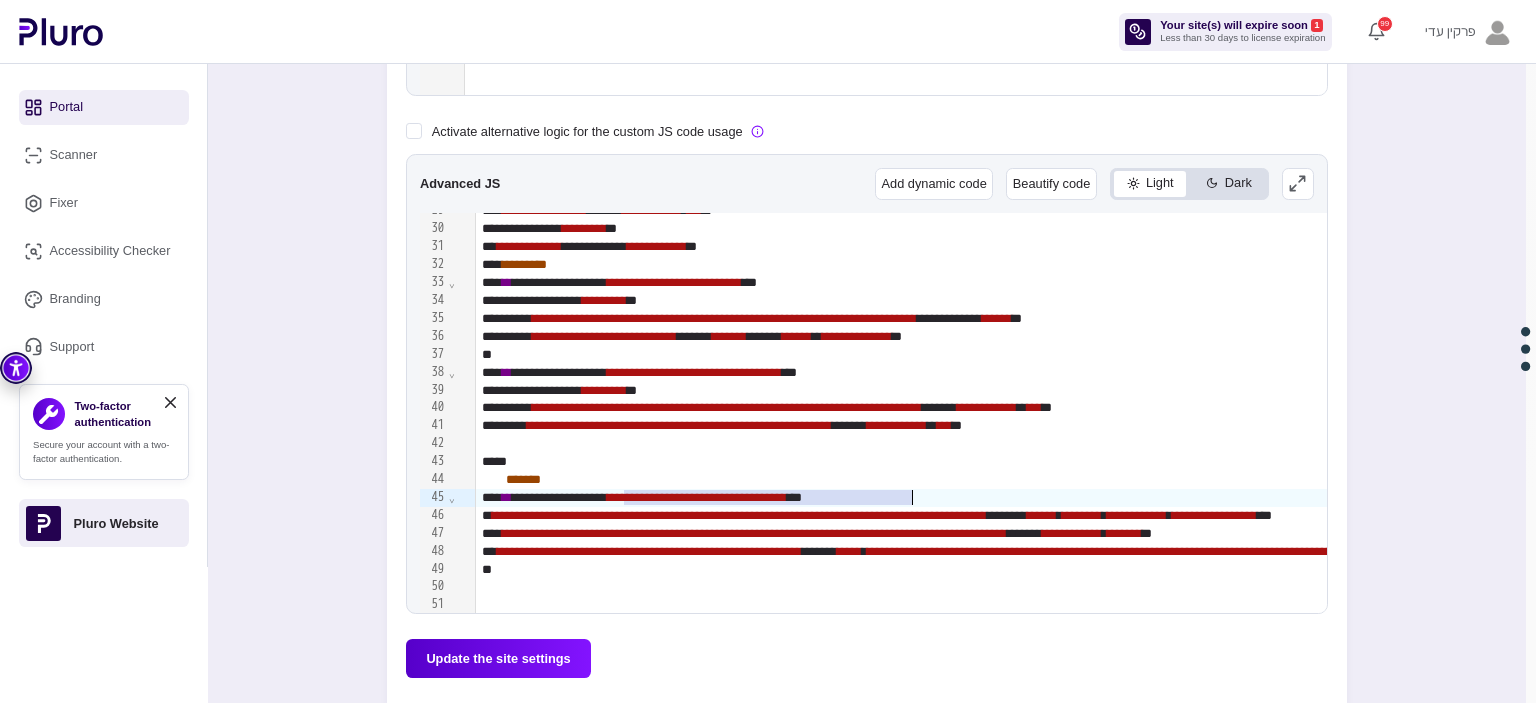 drag, startPoint x: 621, startPoint y: 498, endPoint x: 914, endPoint y: 500, distance: 293.00684 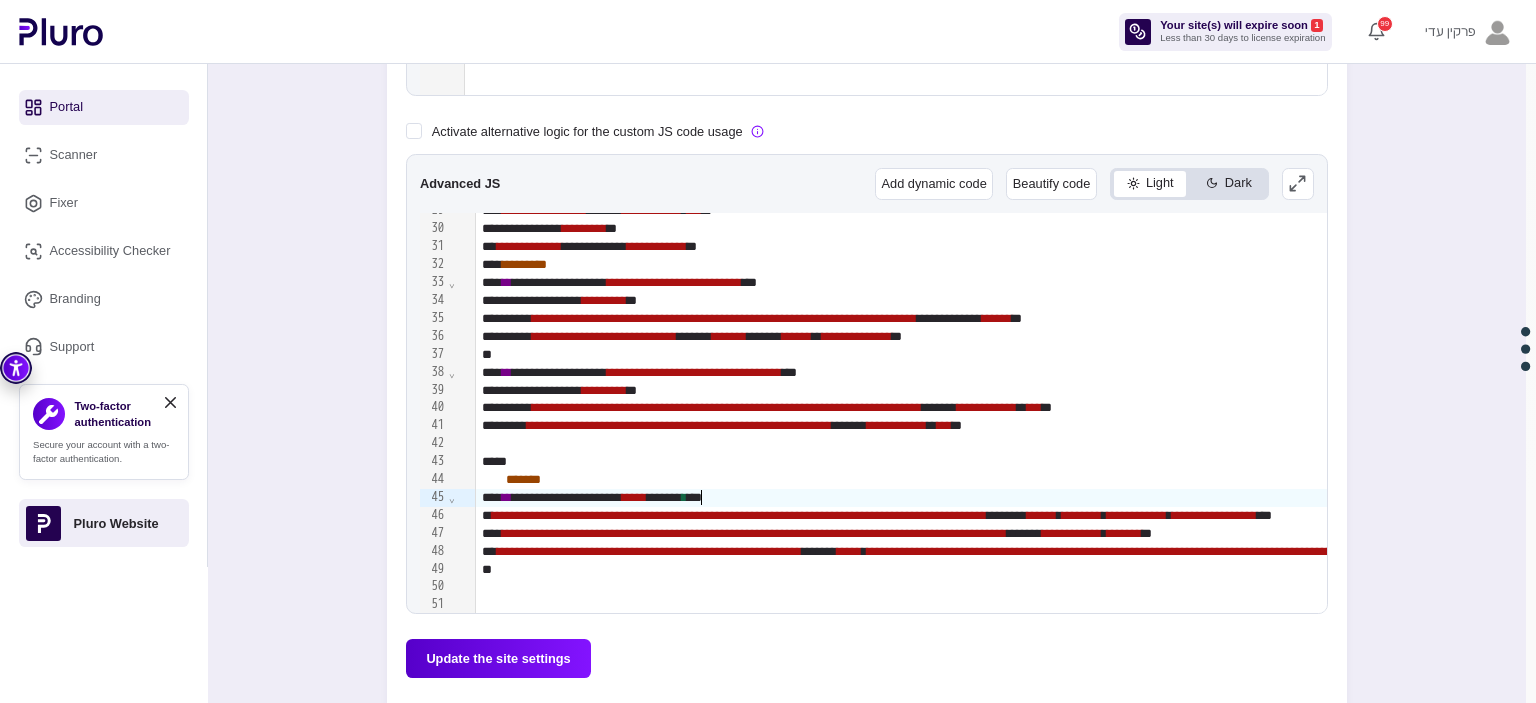 click on "*****" at bounding box center [634, 497] 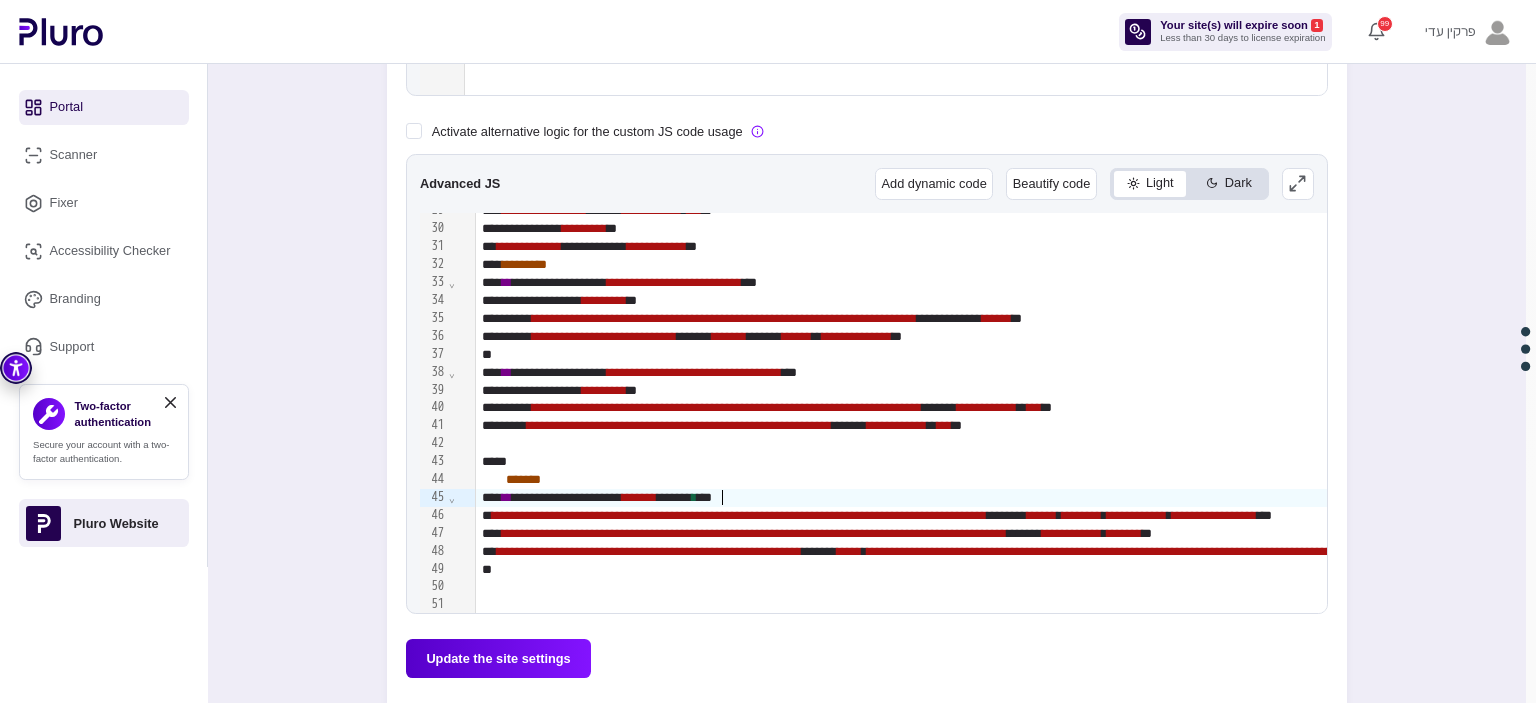 click on "**********" at bounding box center [1941, 498] 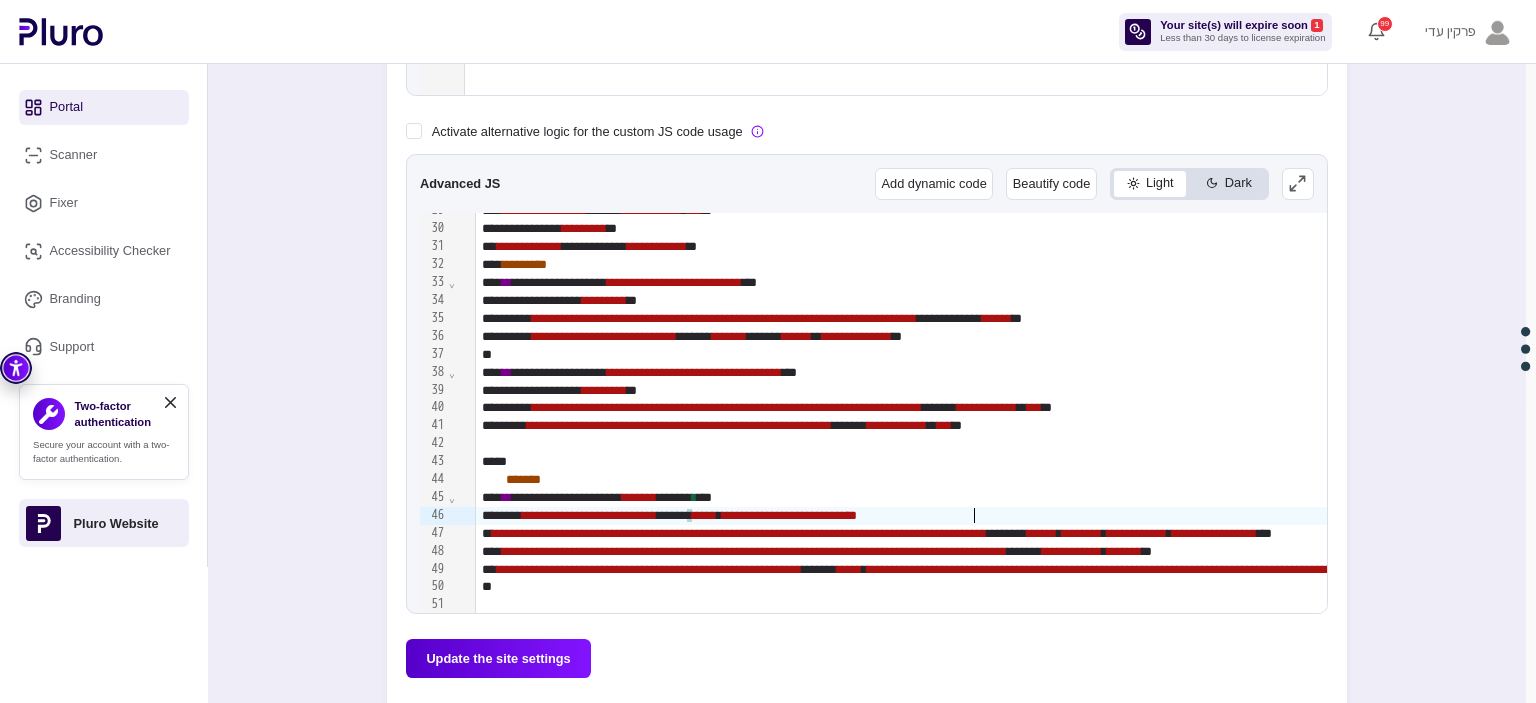 click on "**********" at bounding box center (1941, 516) 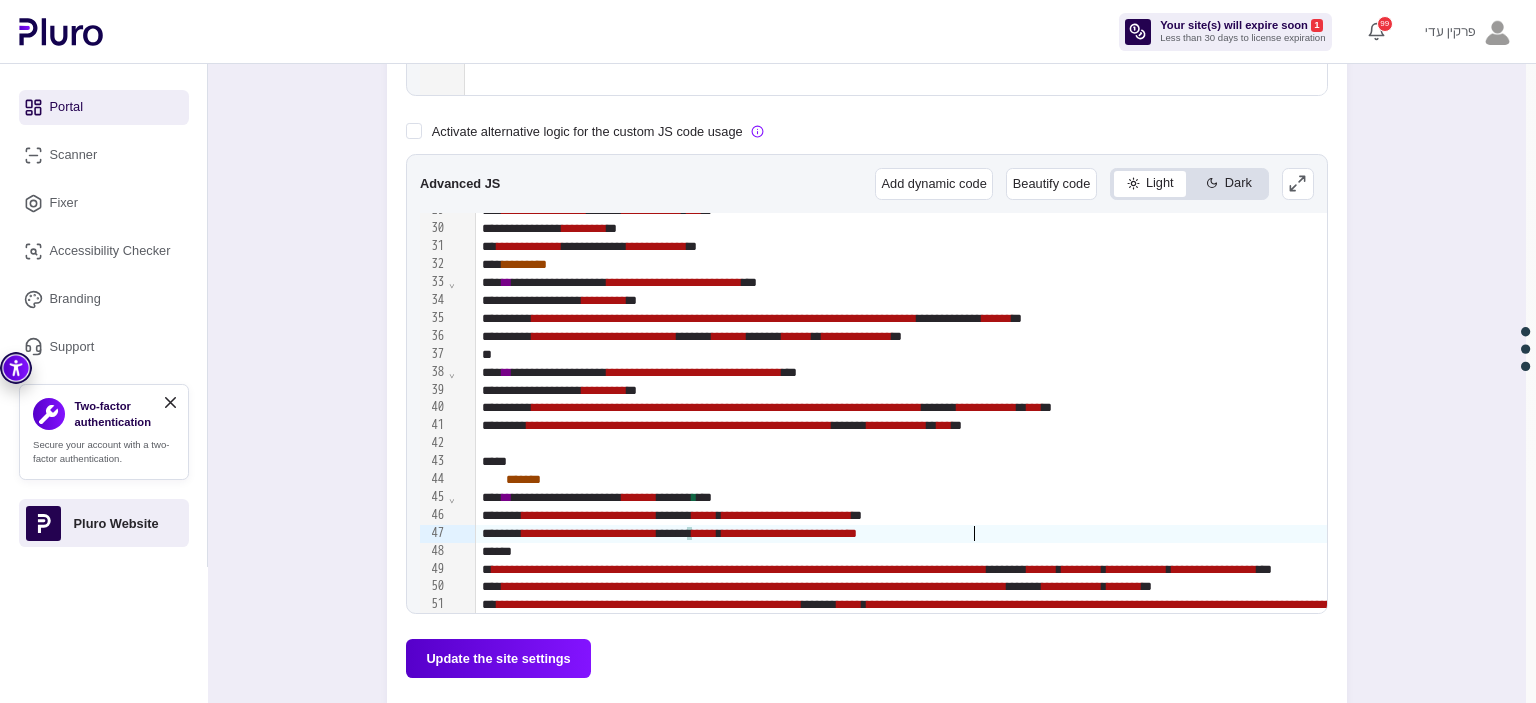 click on "**********" at bounding box center [1941, 534] 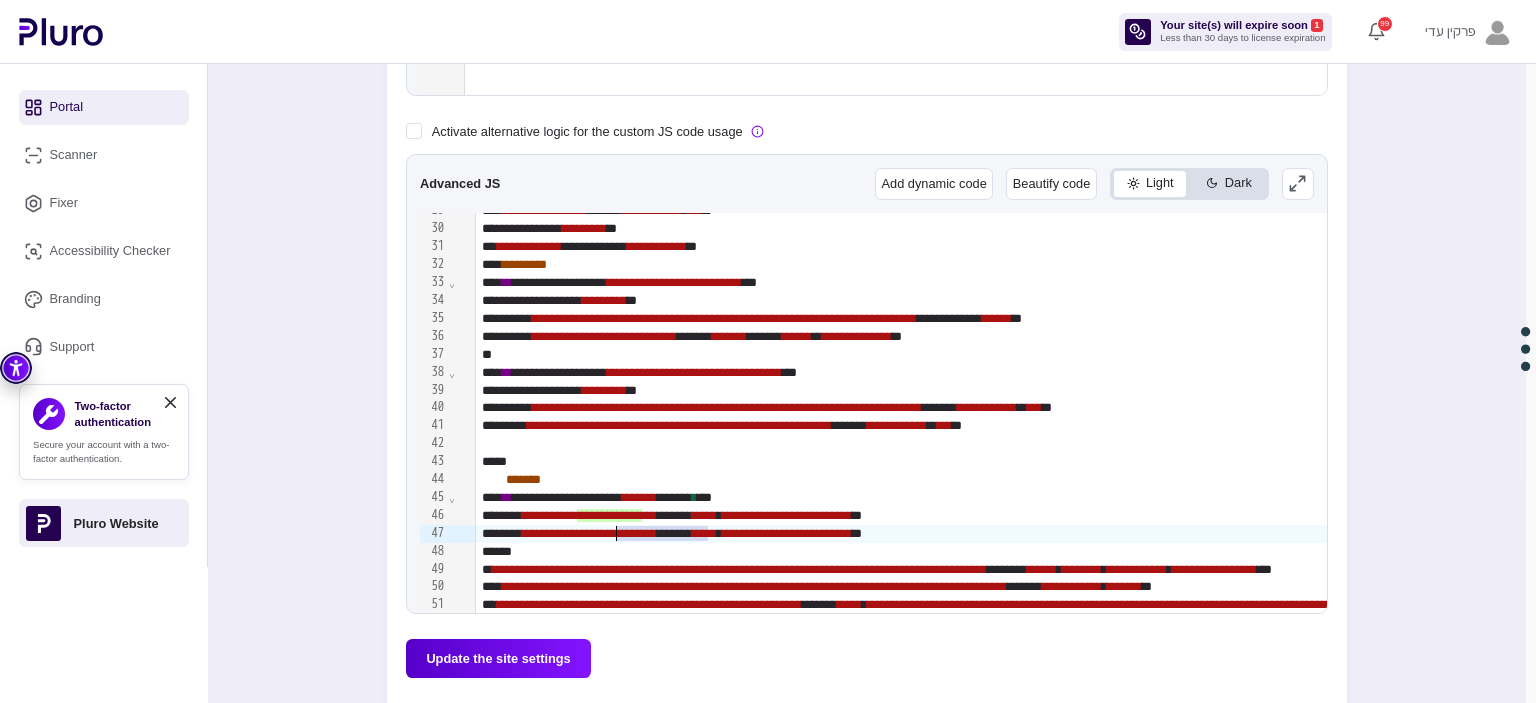 drag, startPoint x: 705, startPoint y: 531, endPoint x: 618, endPoint y: 536, distance: 87.14356 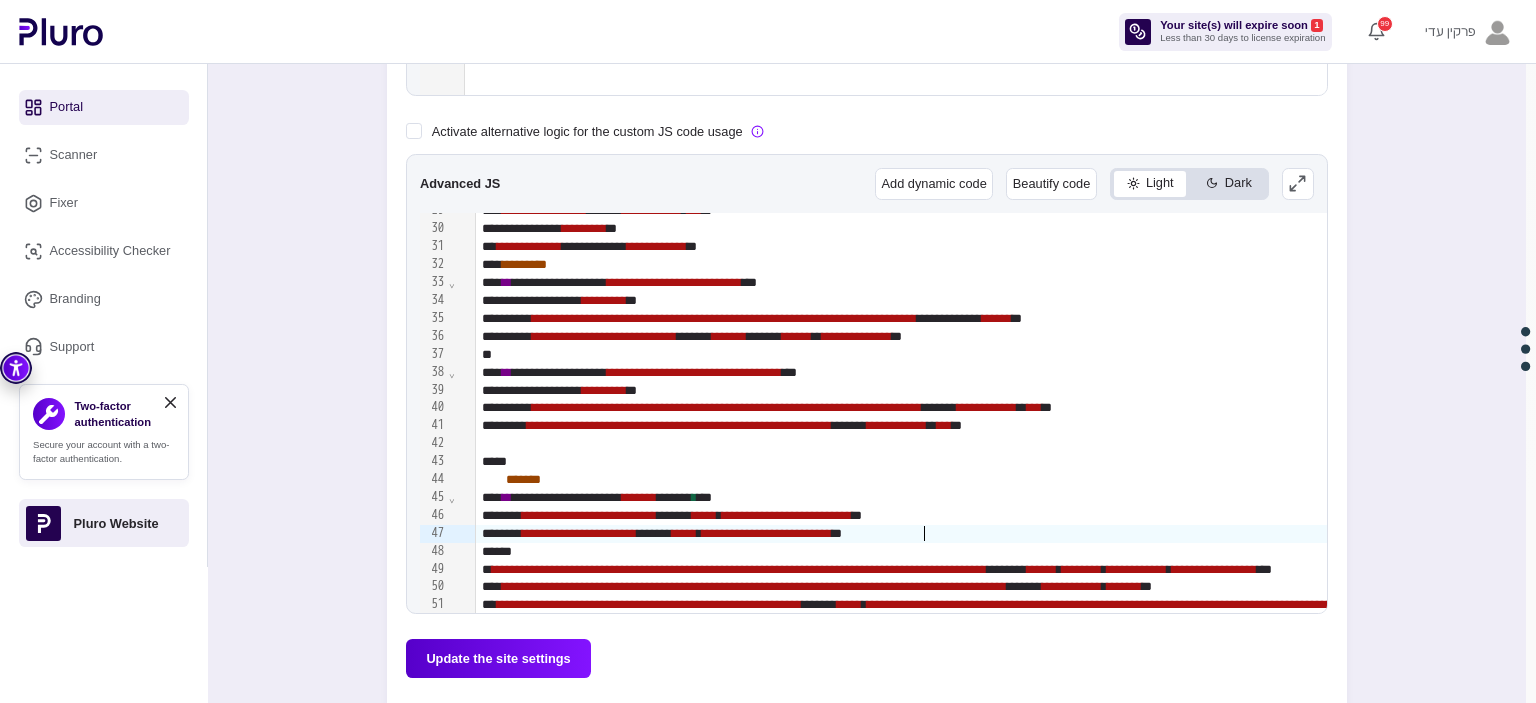 click on "**********" at bounding box center [767, 533] 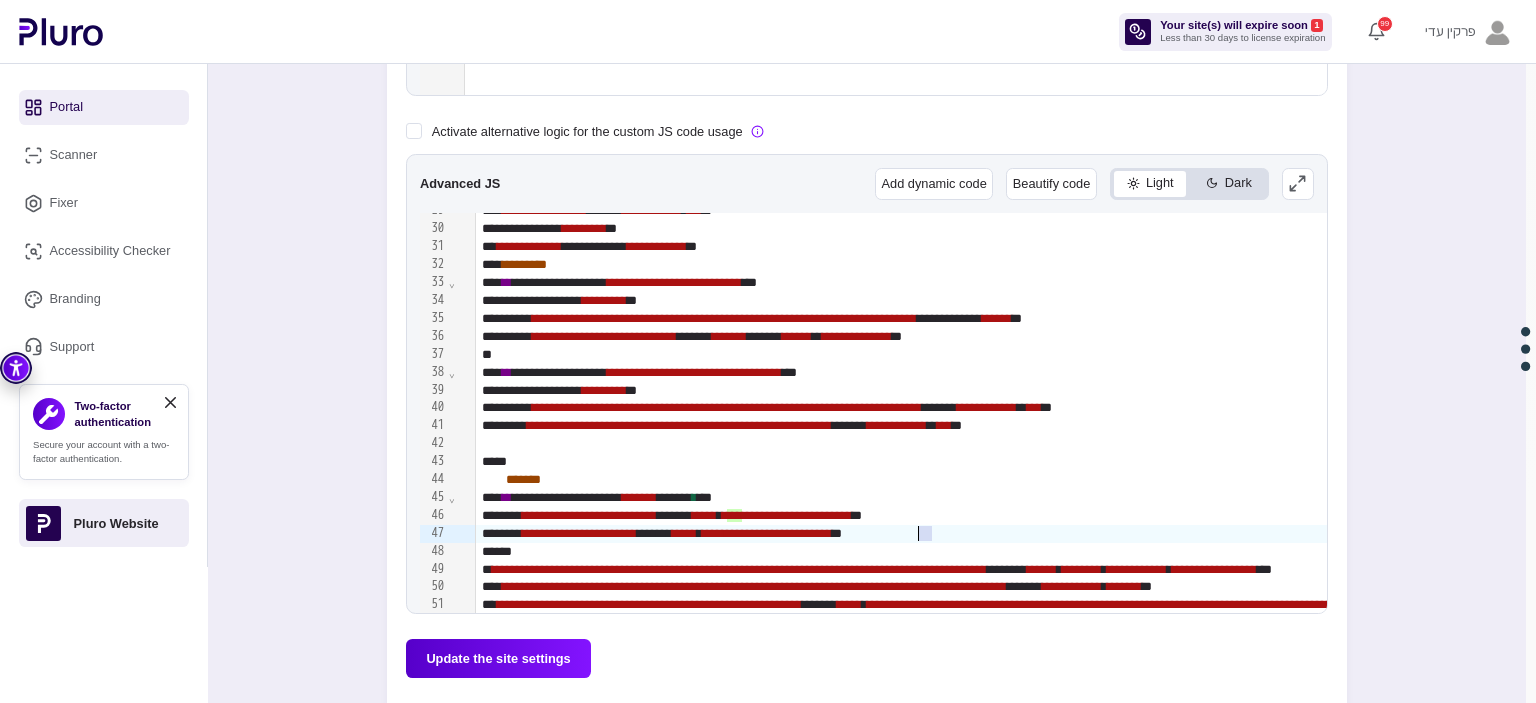 click on "**********" at bounding box center (767, 533) 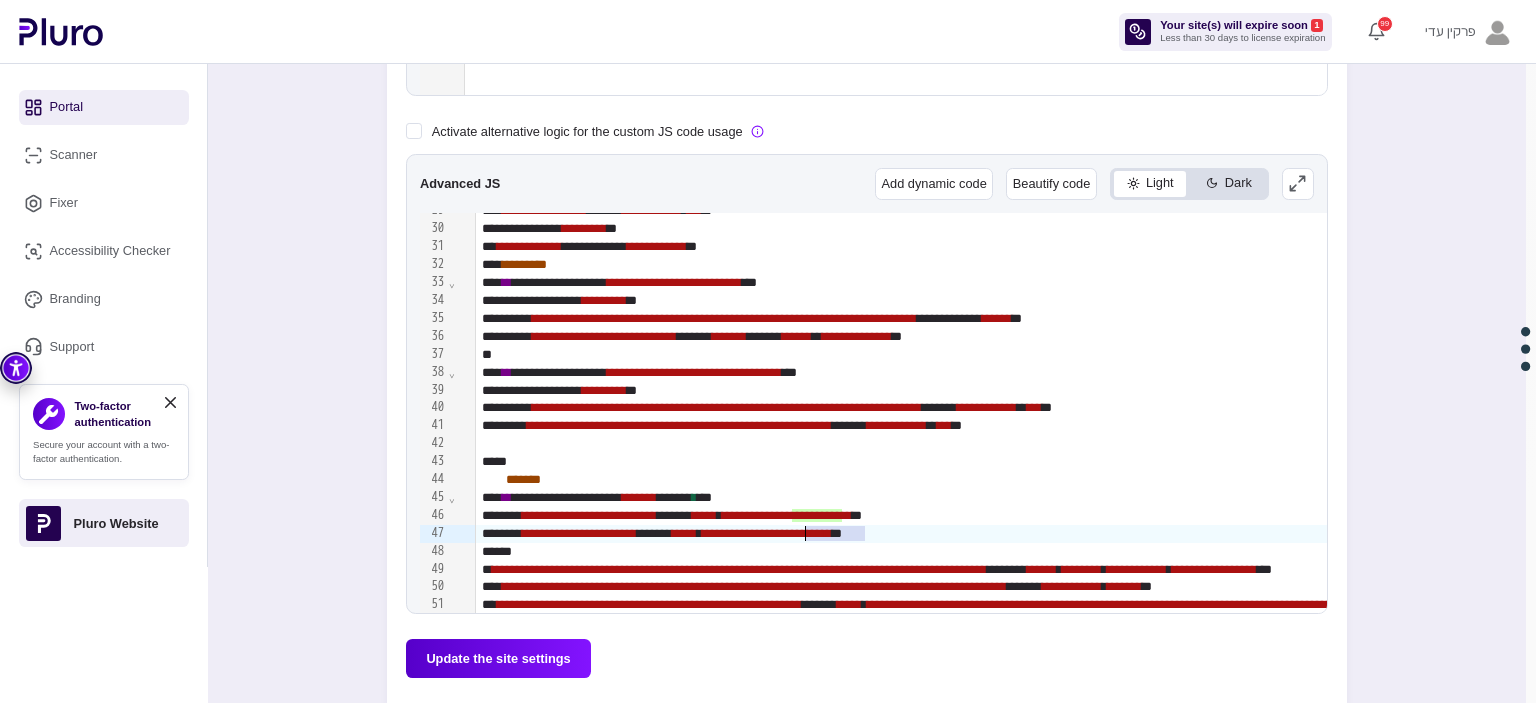 drag, startPoint x: 866, startPoint y: 532, endPoint x: 807, endPoint y: 531, distance: 59.008472 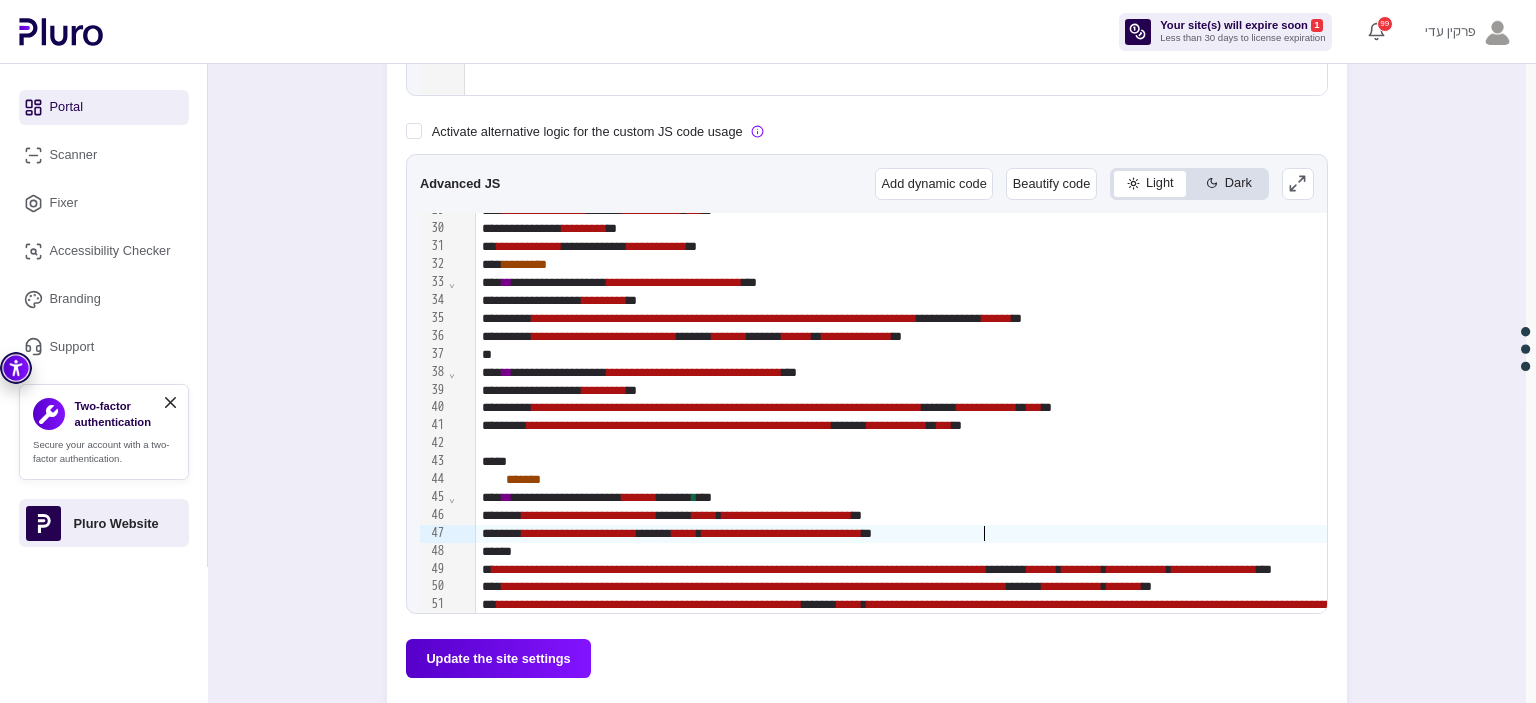click on "**********" at bounding box center [1941, 534] 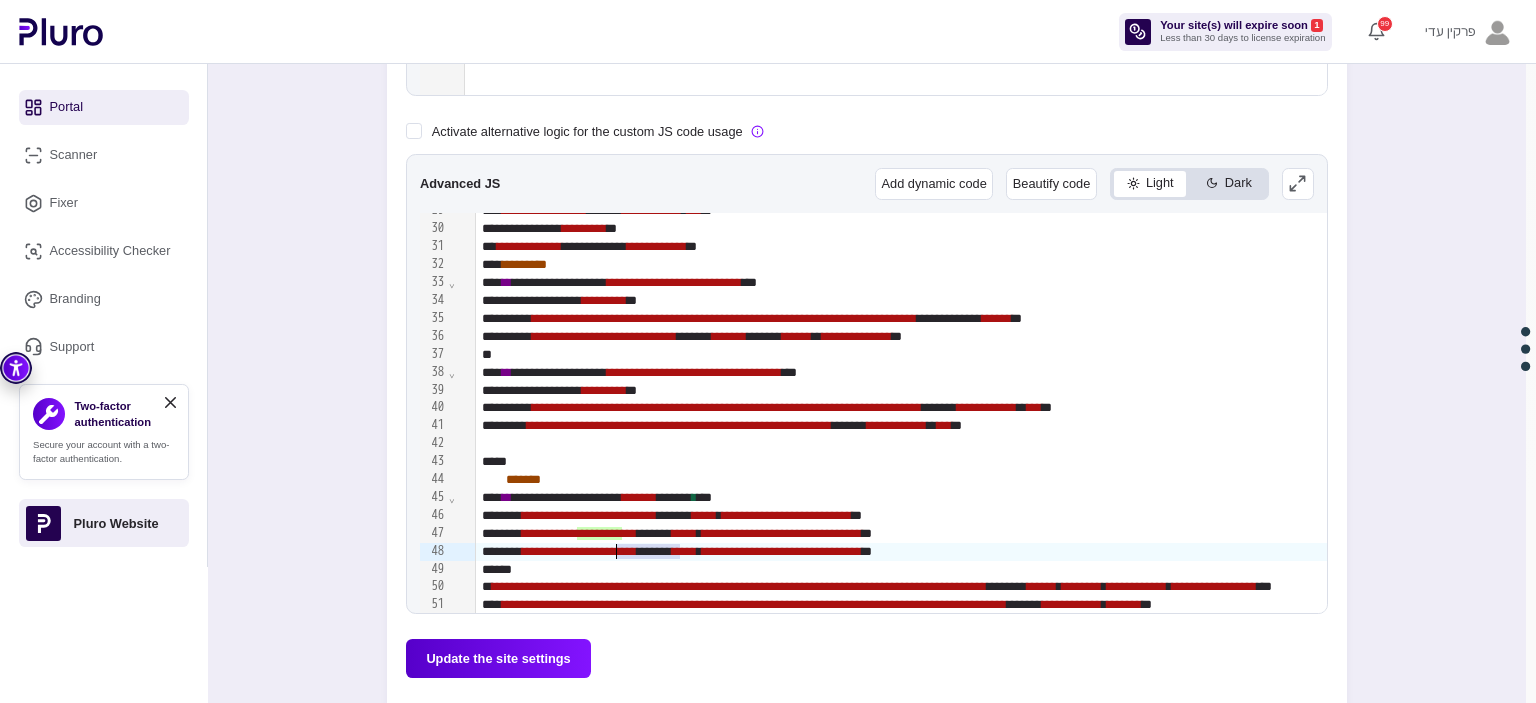 drag, startPoint x: 679, startPoint y: 550, endPoint x: 618, endPoint y: 551, distance: 61.008198 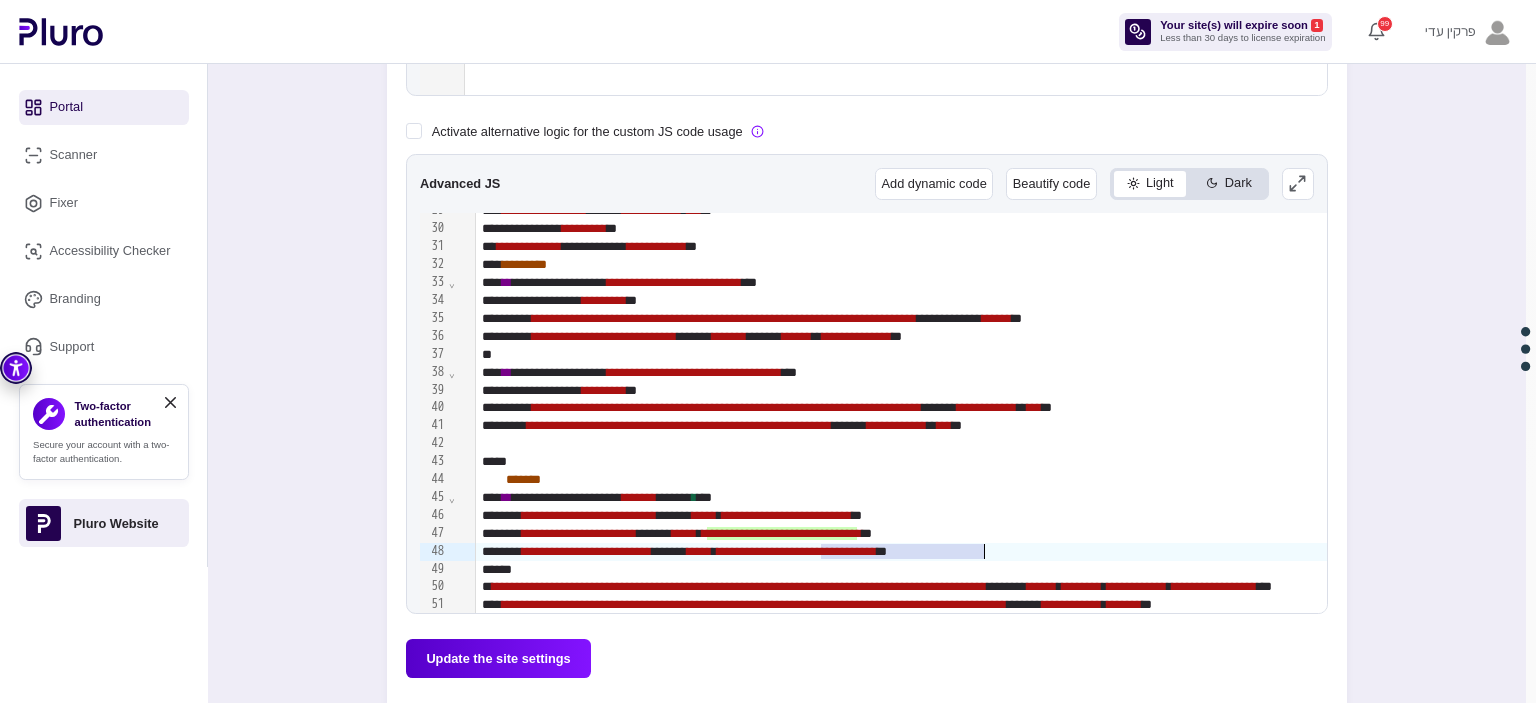drag, startPoint x: 982, startPoint y: 547, endPoint x: 820, endPoint y: 547, distance: 162 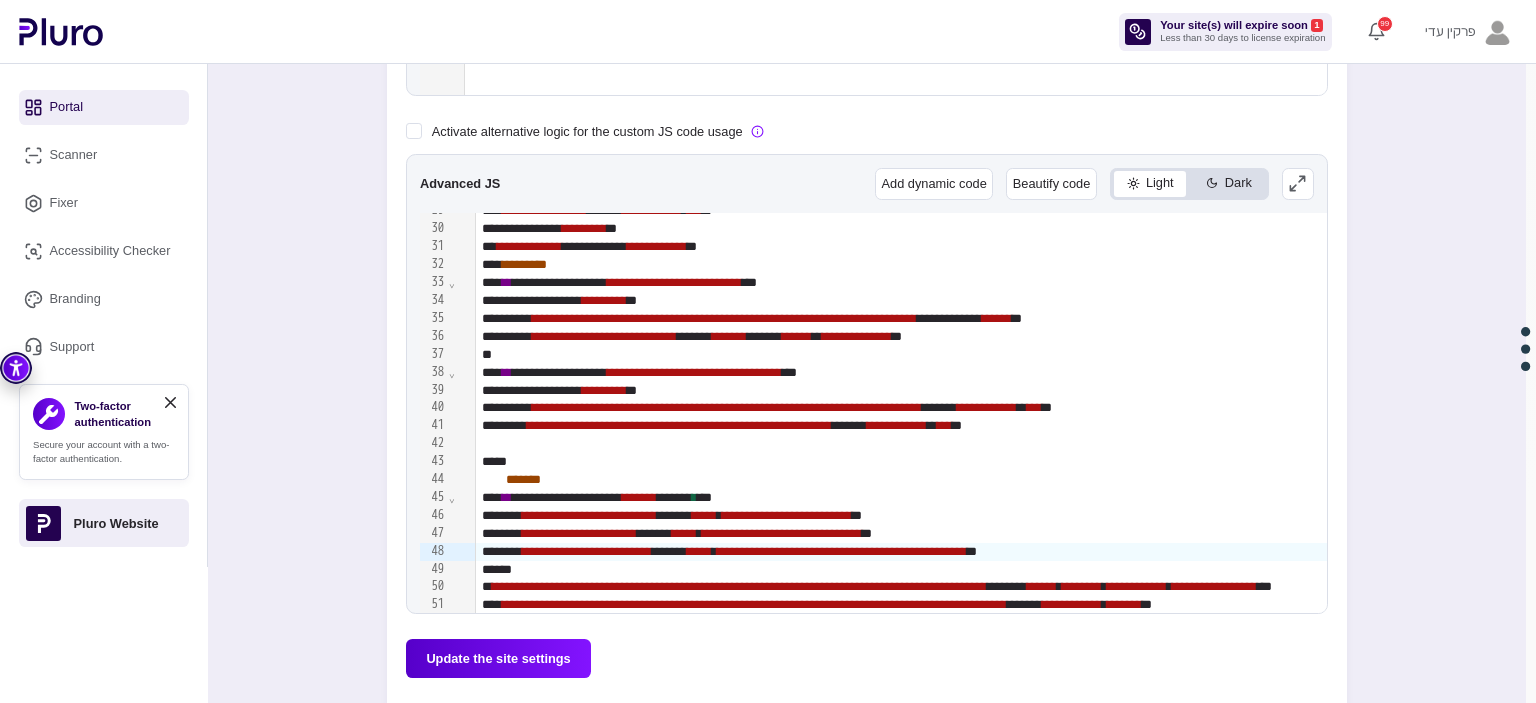 click on "Update the site settings" at bounding box center (498, 658) 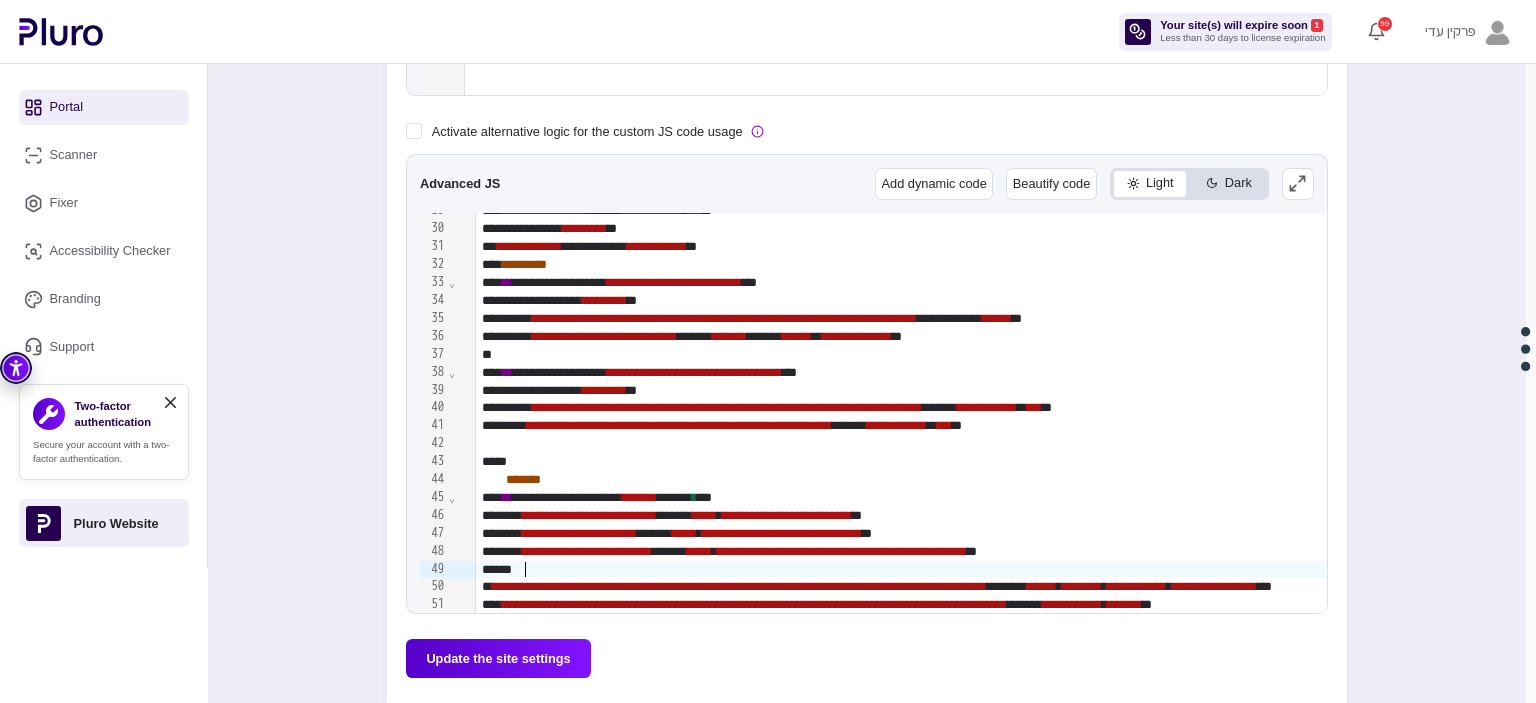 click at bounding box center [1941, 570] 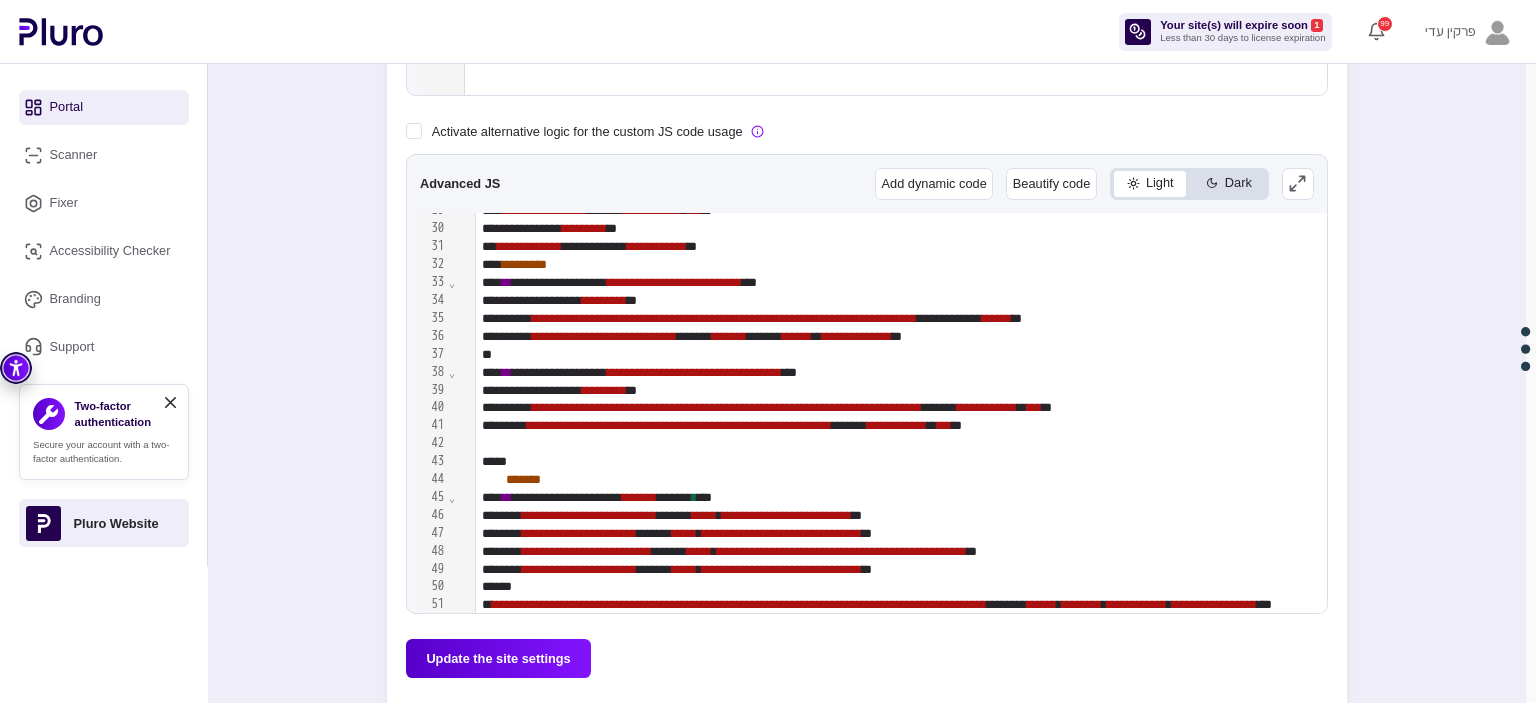 drag, startPoint x: 1078, startPoint y: 523, endPoint x: 1238, endPoint y: 621, distance: 187.62729 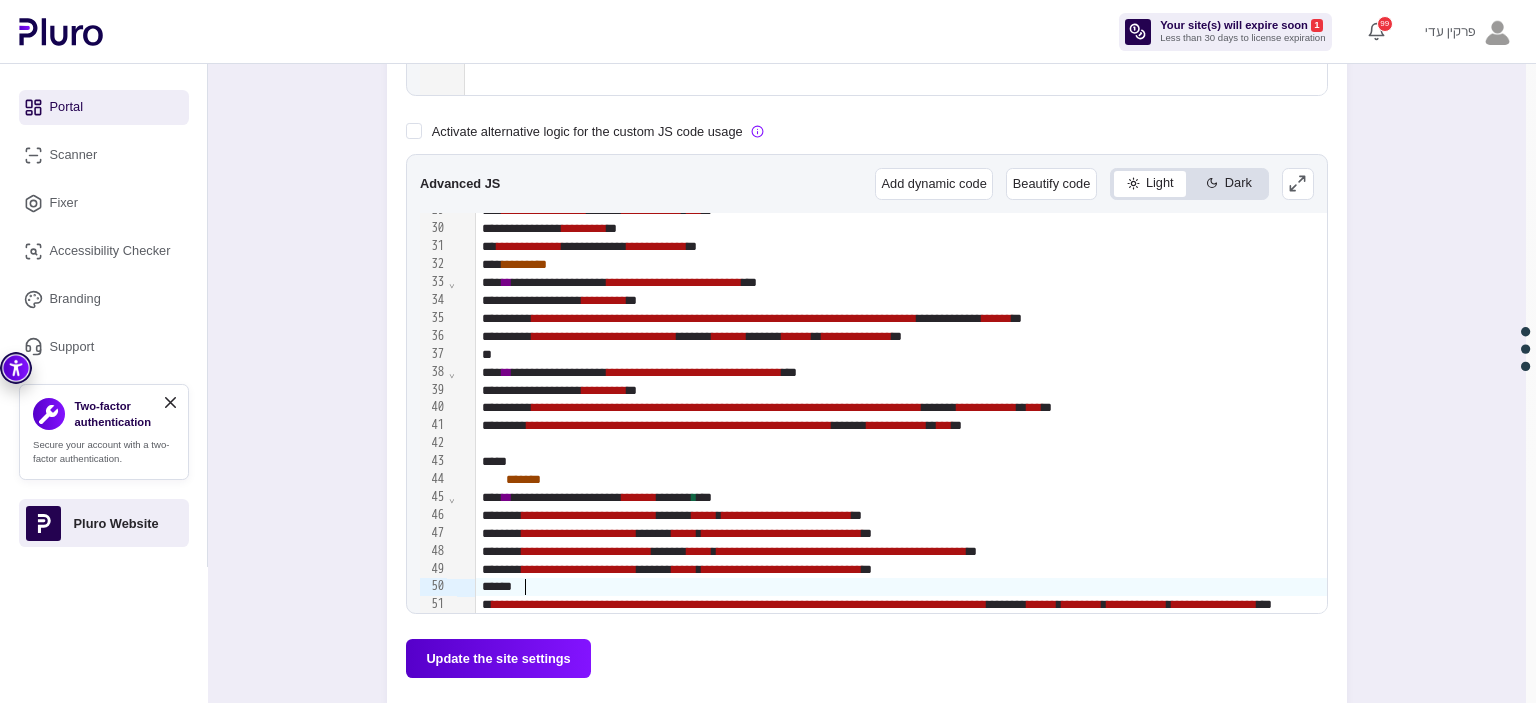 click at bounding box center [1941, 587] 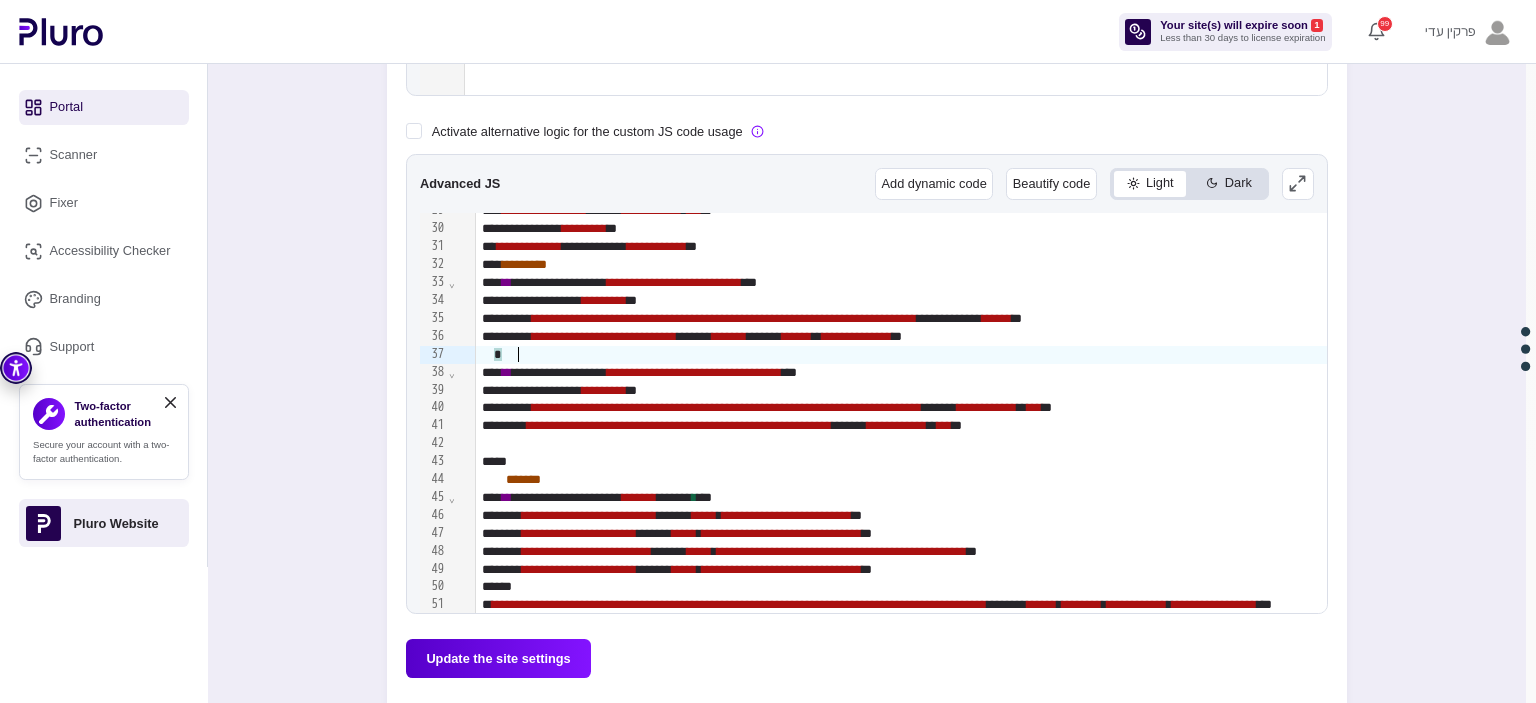 click on "*" at bounding box center [1941, 355] 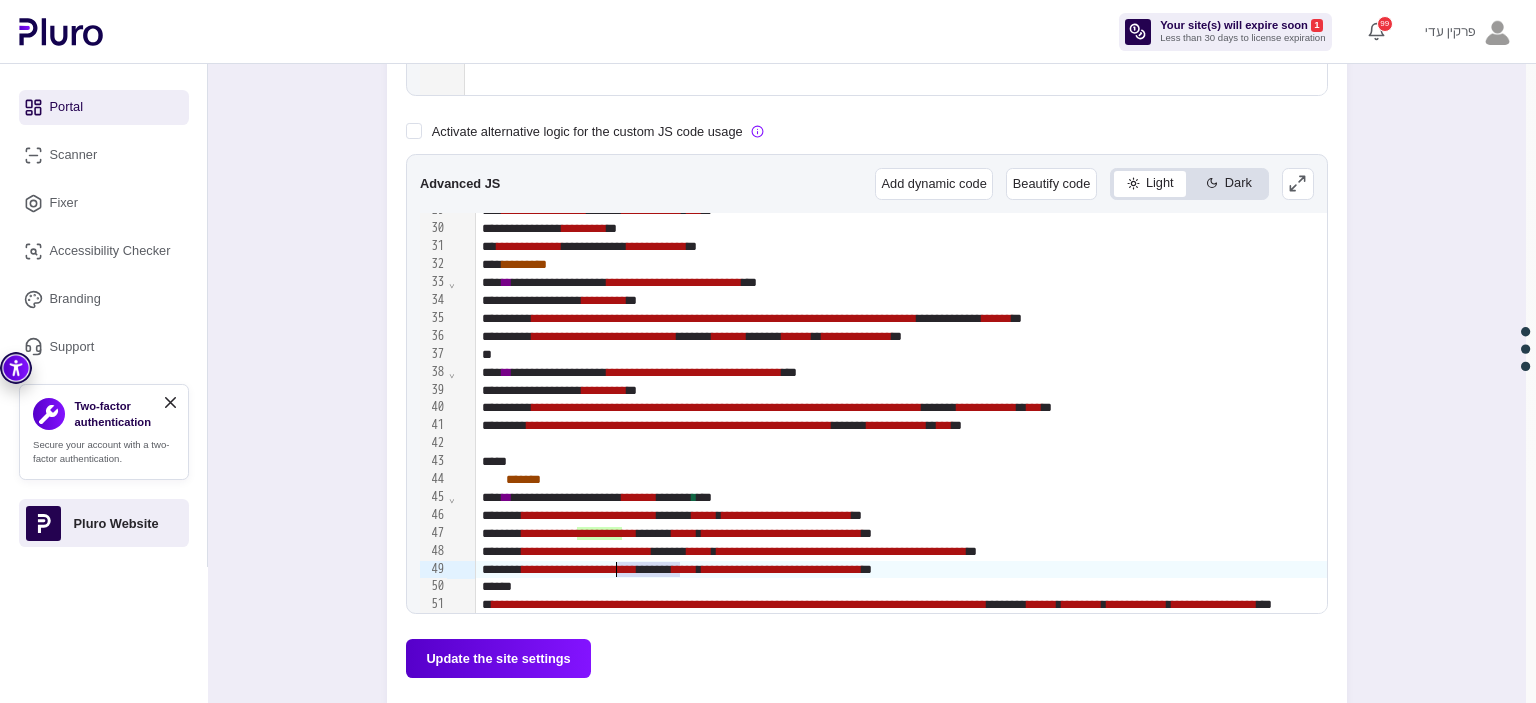 drag, startPoint x: 677, startPoint y: 566, endPoint x: 616, endPoint y: 571, distance: 61.204575 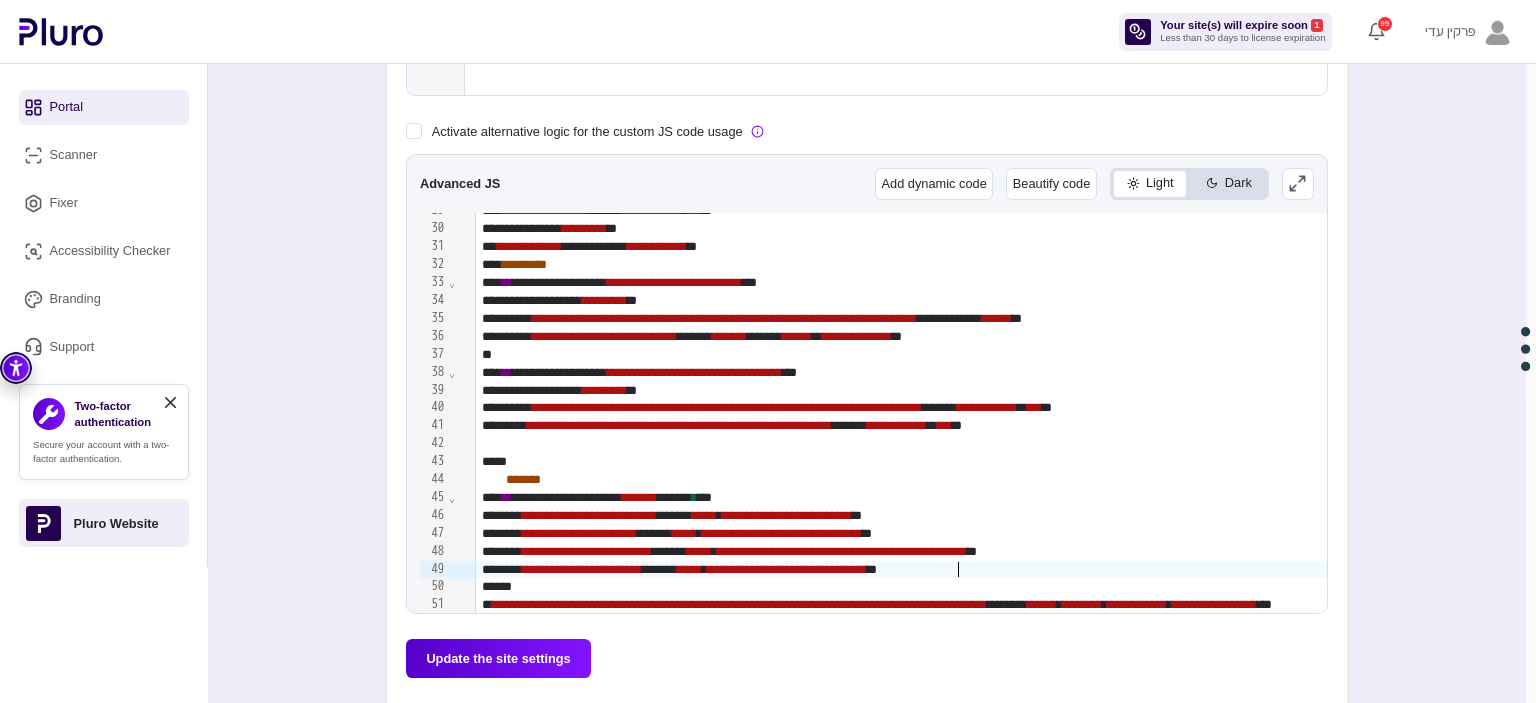 click on "**********" at bounding box center [787, 569] 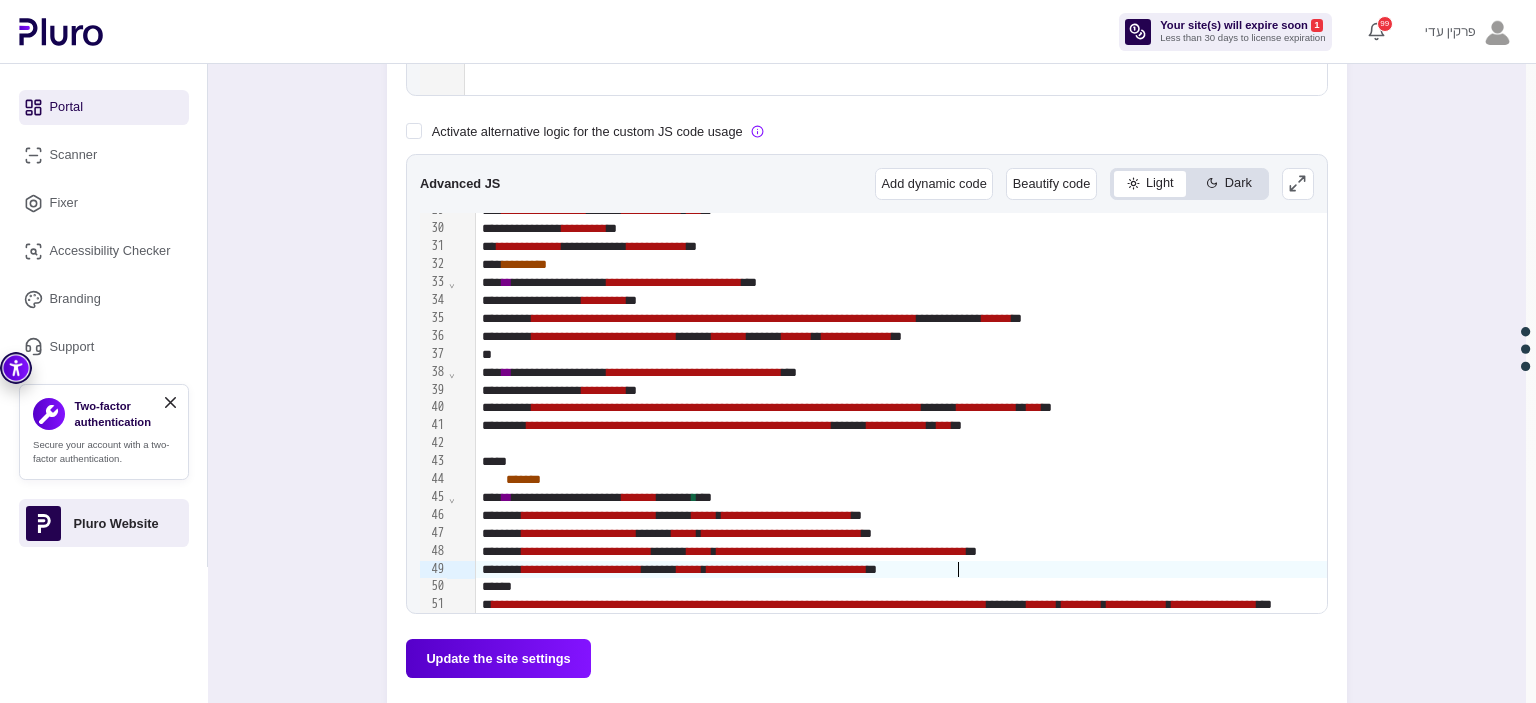 click on "**********" at bounding box center (787, 569) 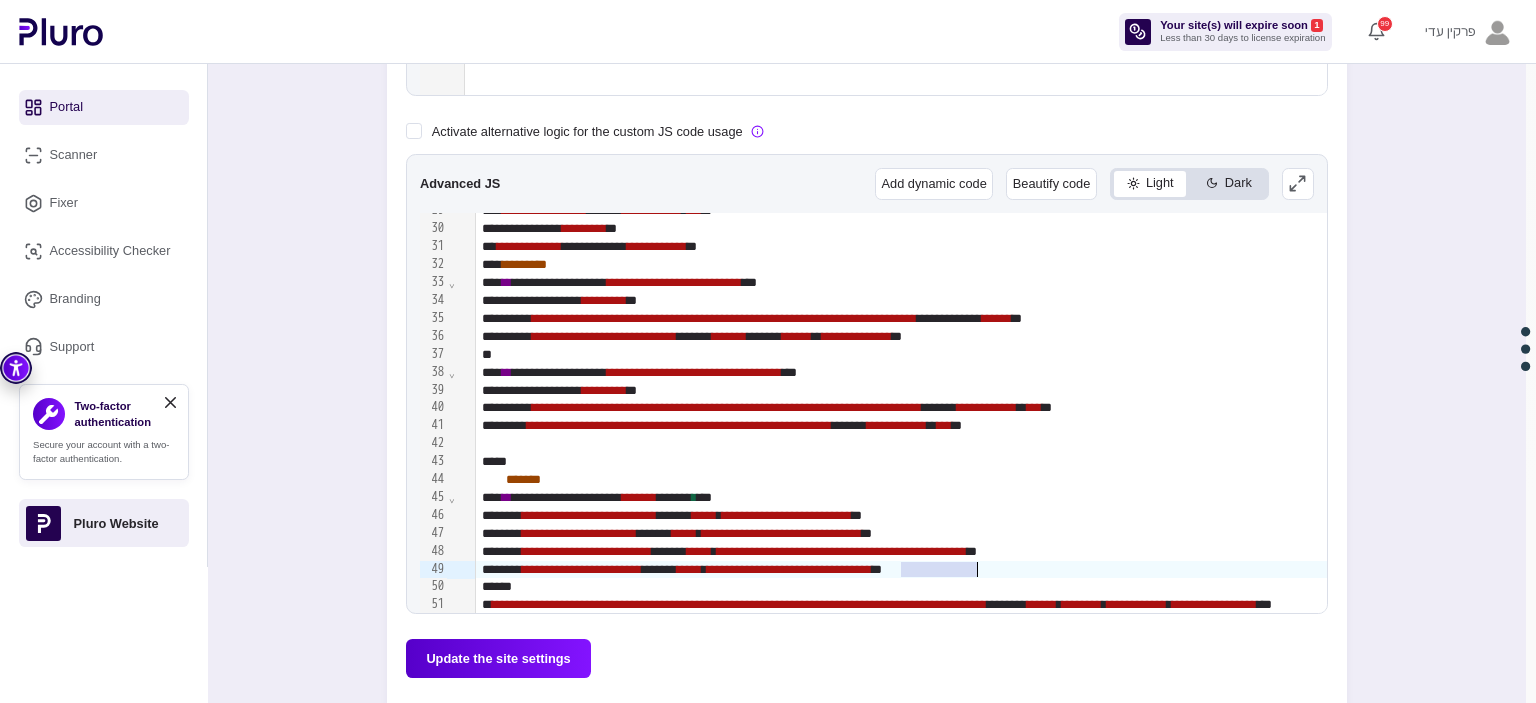 drag, startPoint x: 900, startPoint y: 567, endPoint x: 807, endPoint y: 565, distance: 93.0215 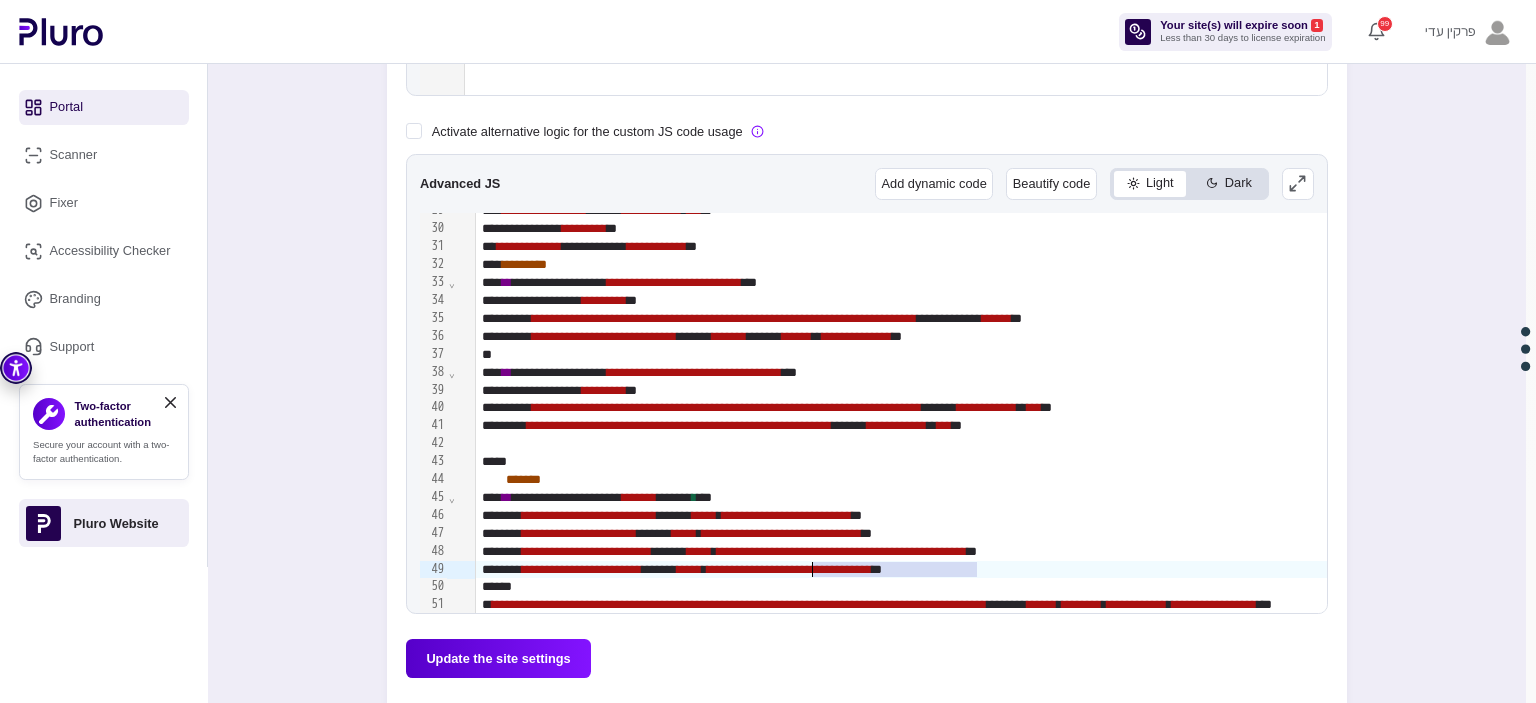 click on "**********" at bounding box center (789, 569) 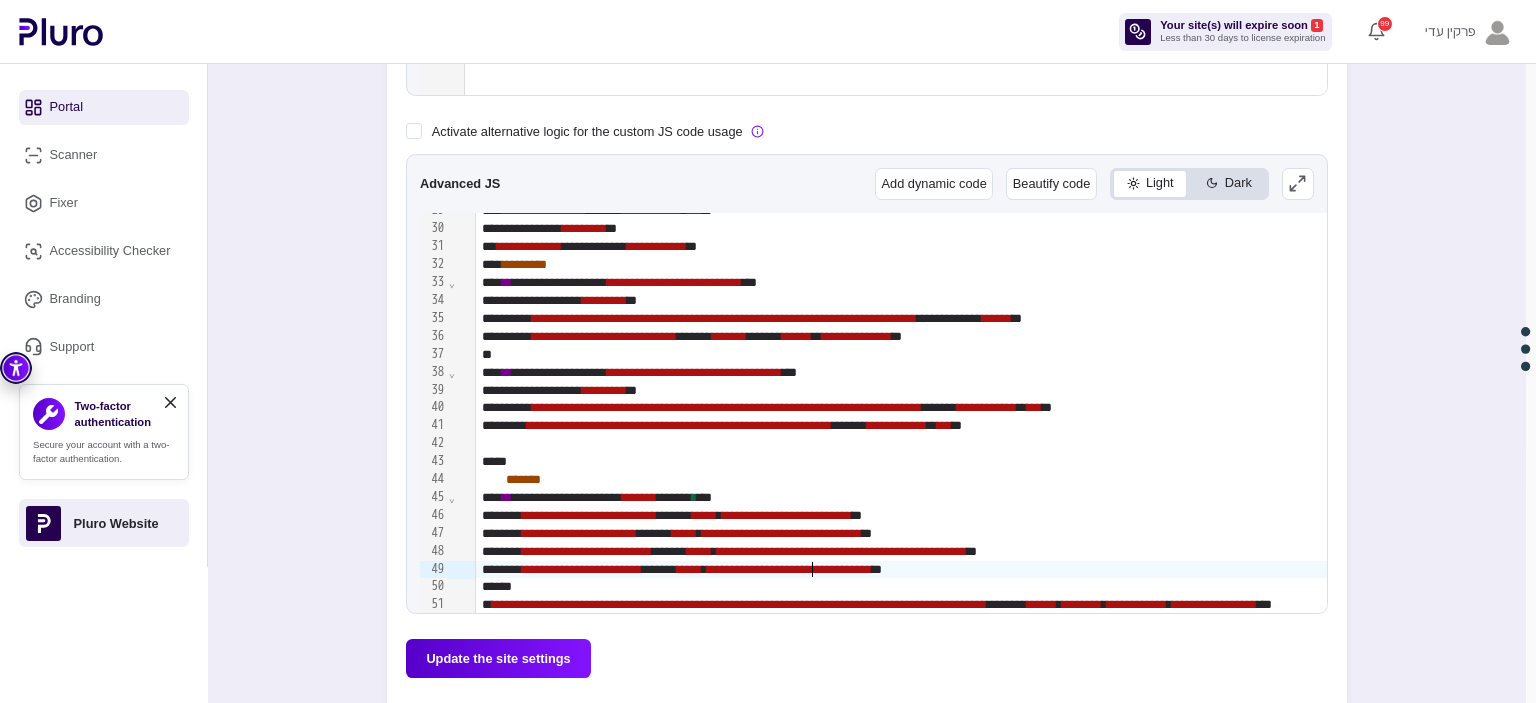 click on "**********" at bounding box center [789, 569] 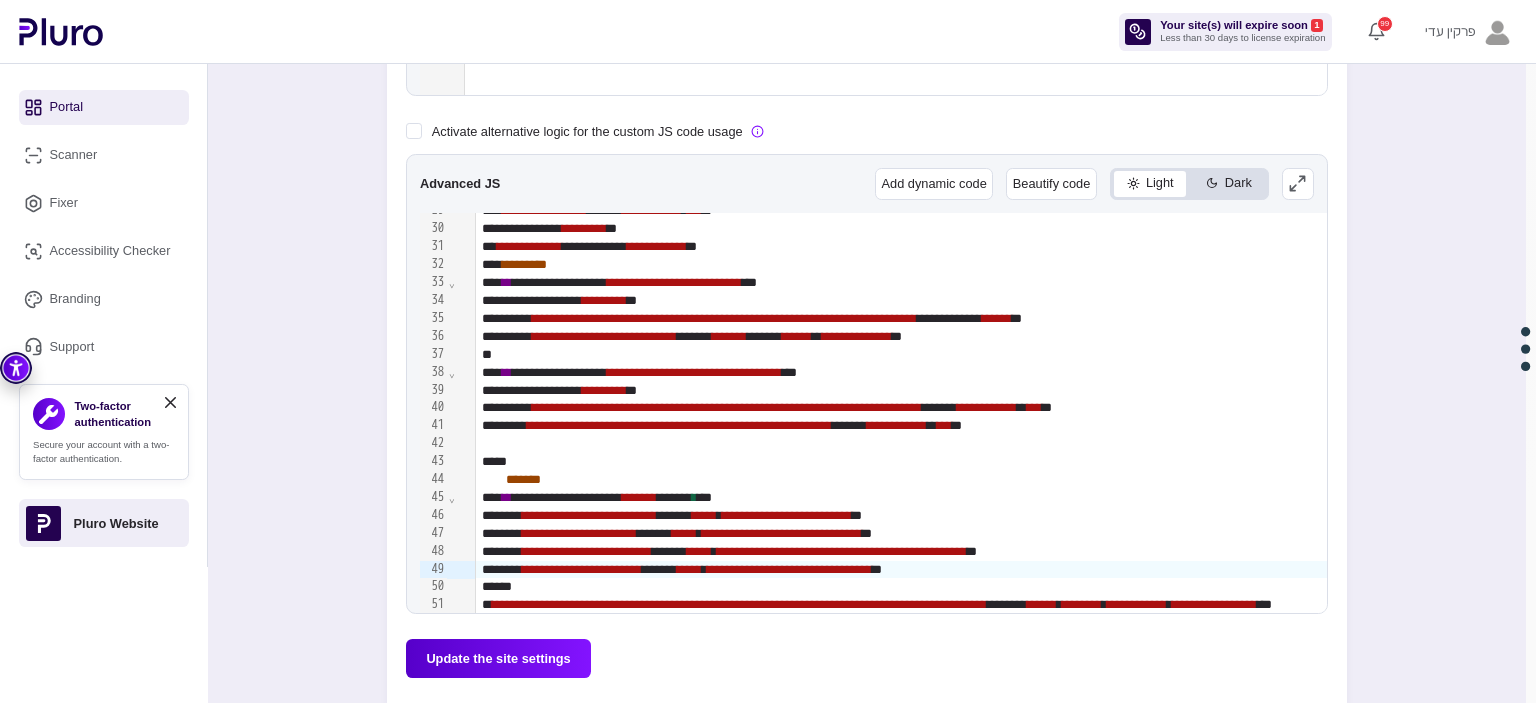 click on "Update the site settings" at bounding box center [498, 658] 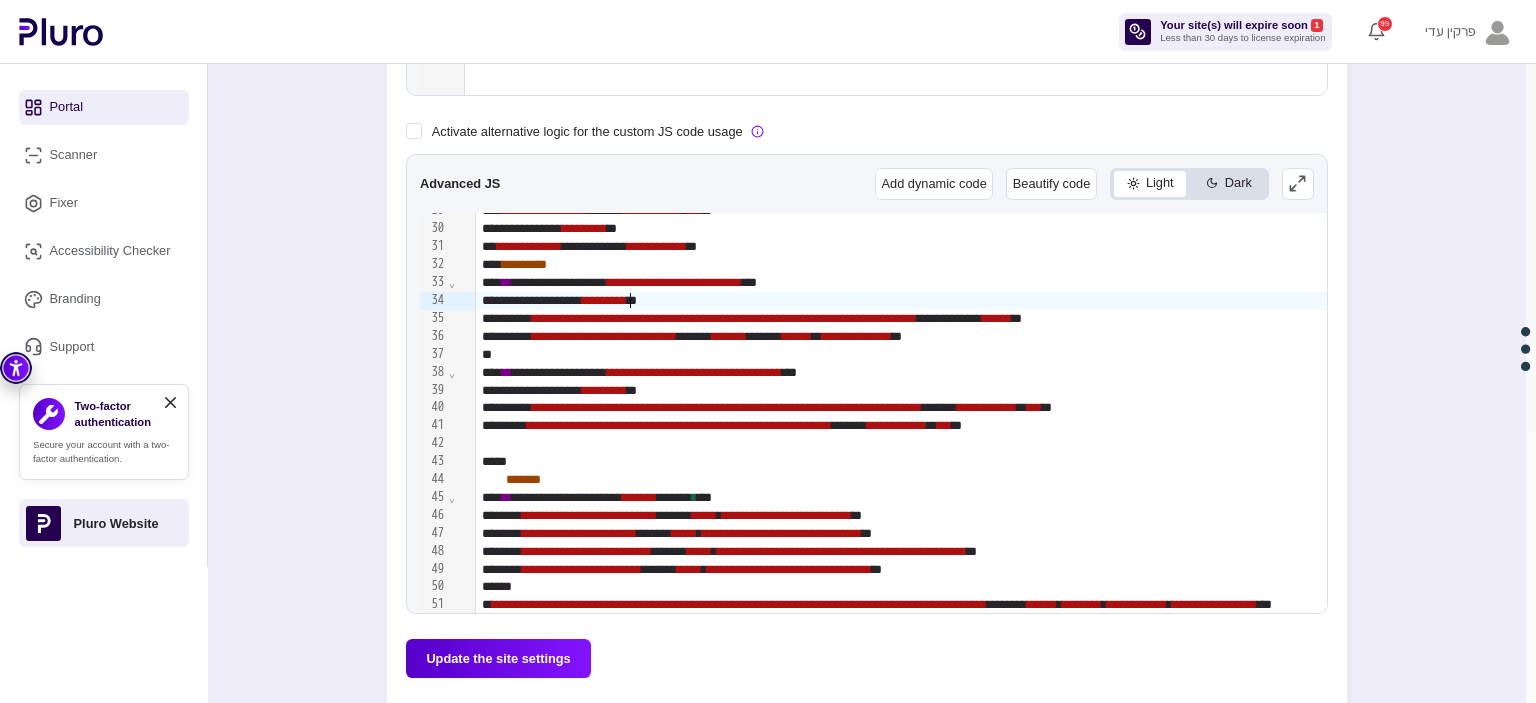 click on "*********" at bounding box center [604, 300] 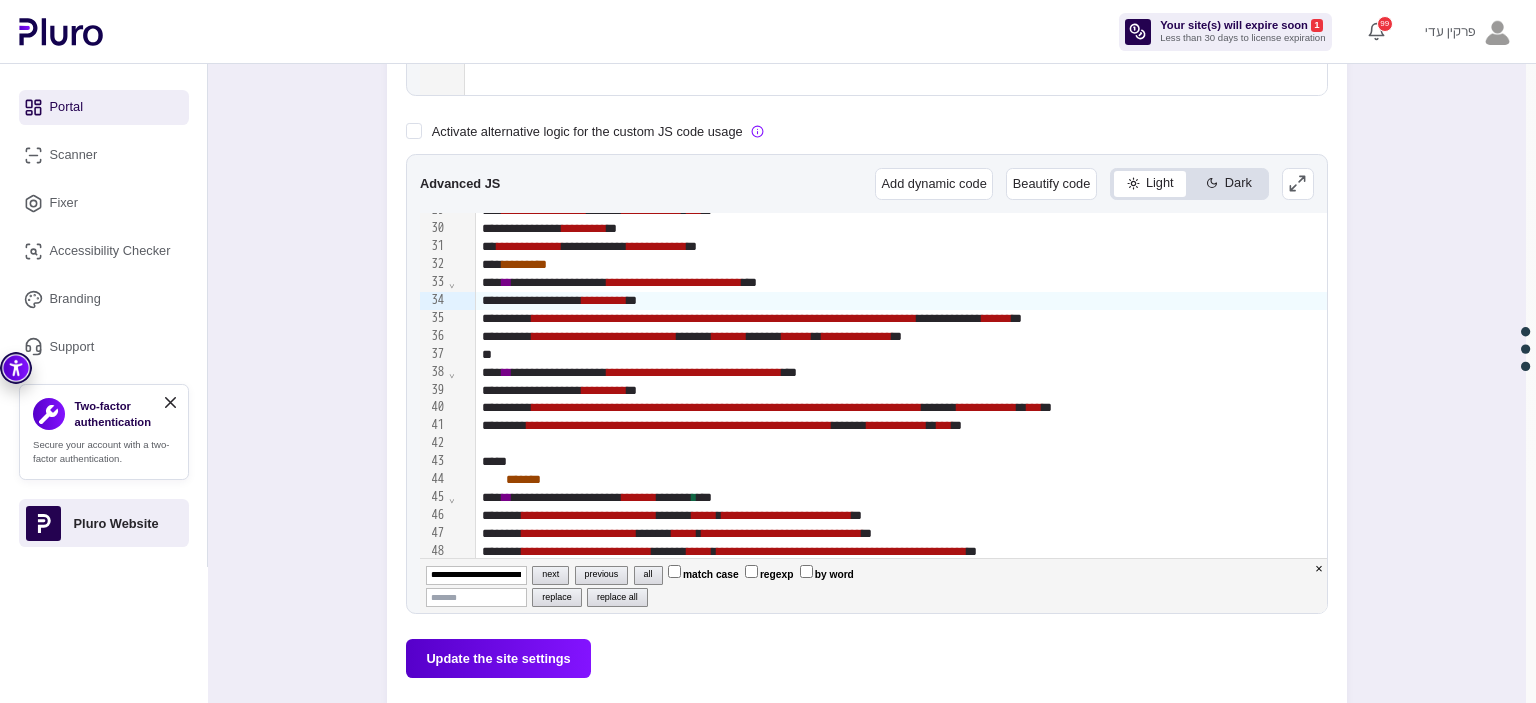 scroll, scrollTop: 0, scrollLeft: 102, axis: horizontal 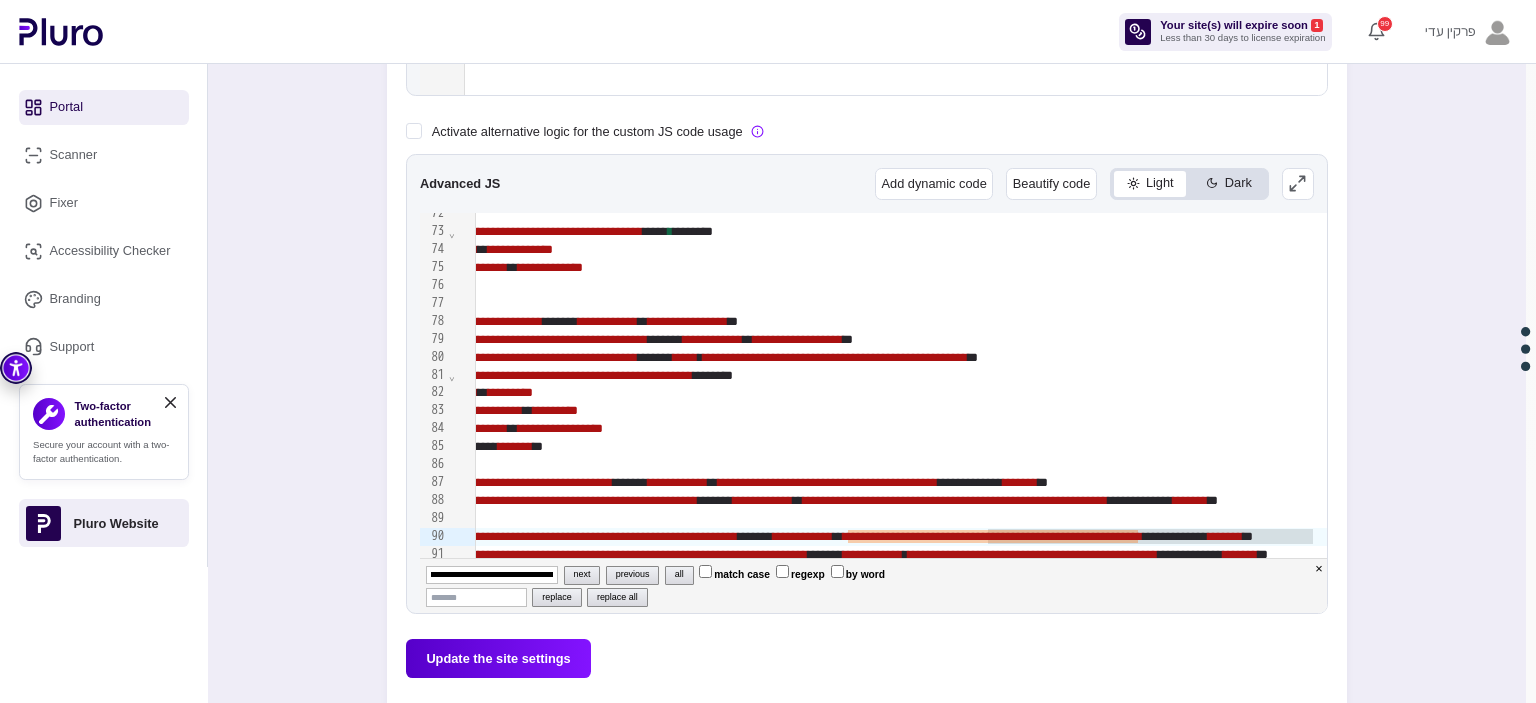 type on "**********" 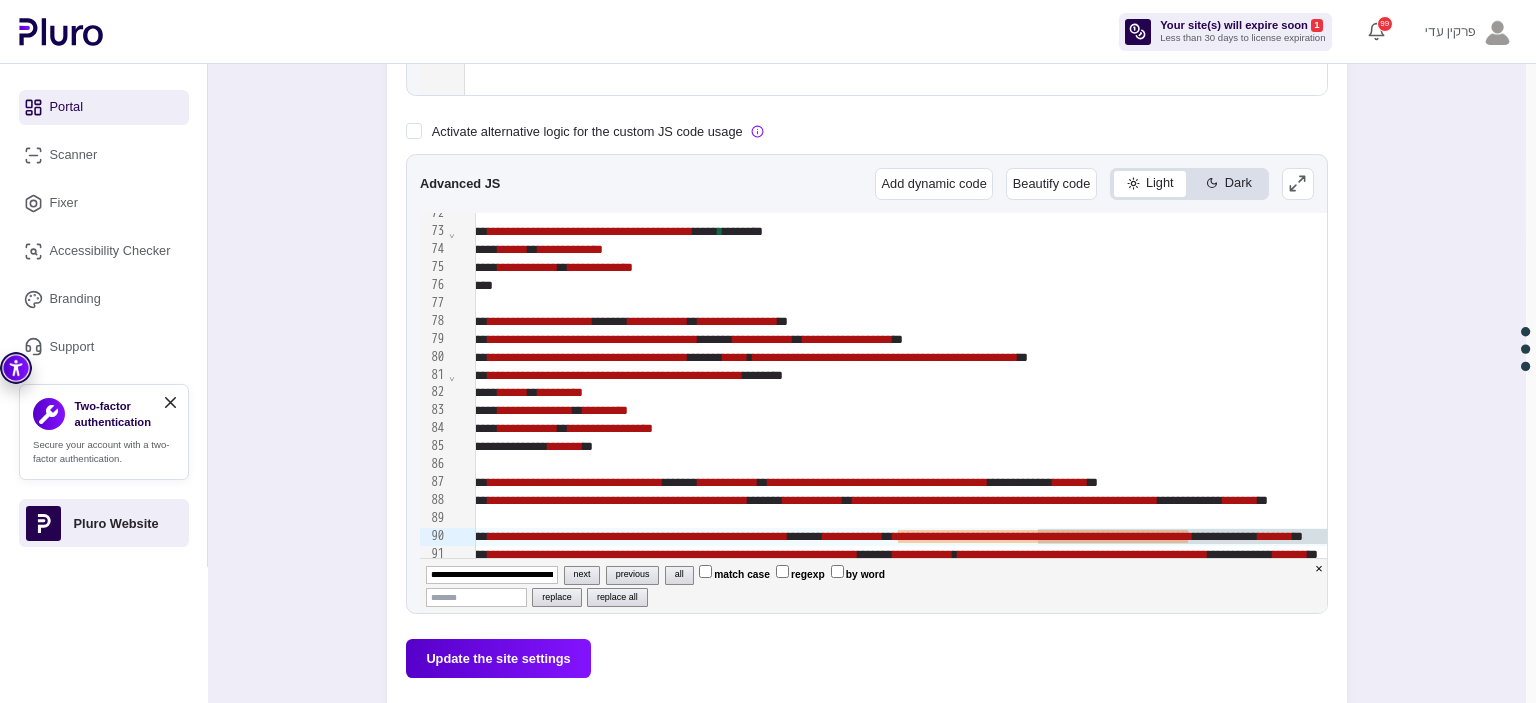 scroll, scrollTop: 853, scrollLeft: 0, axis: vertical 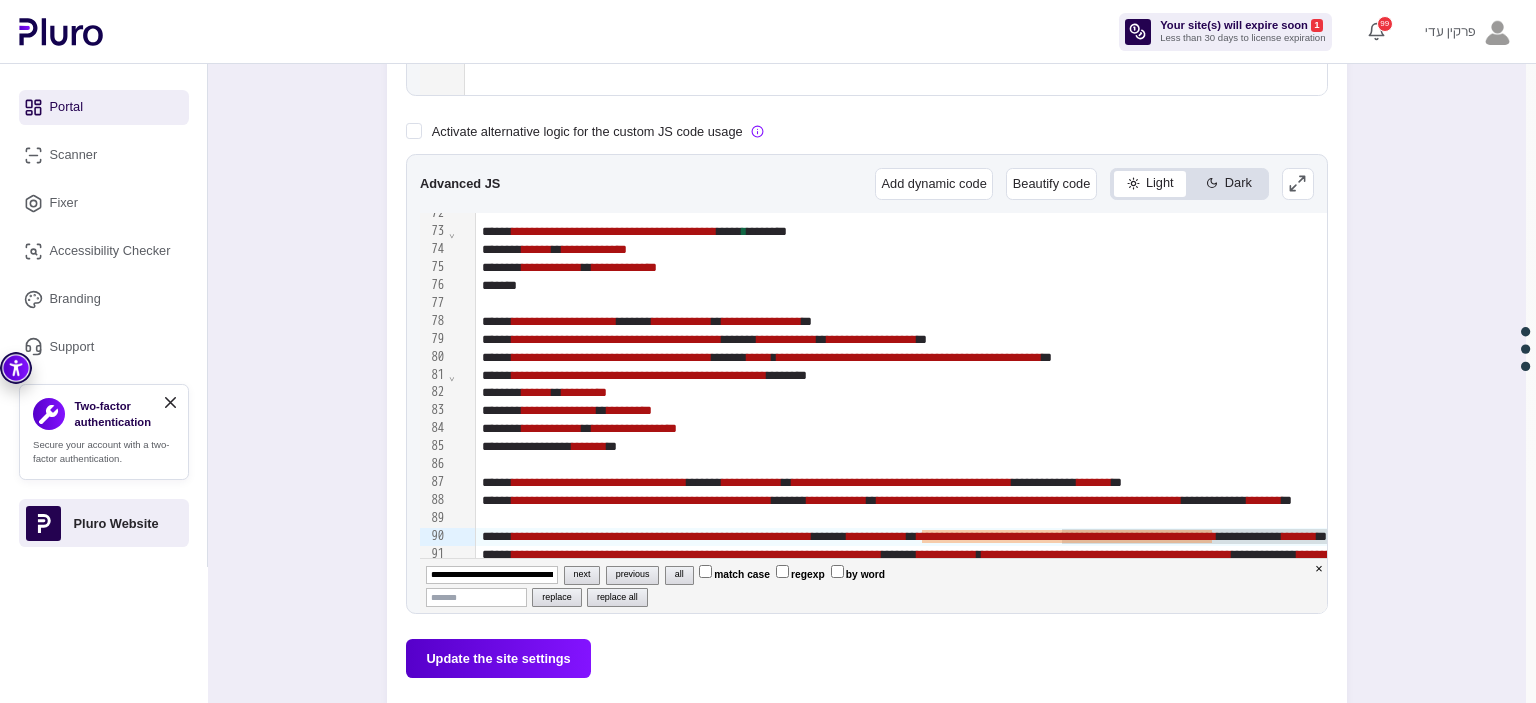 click on "**********" at bounding box center (1941, 537) 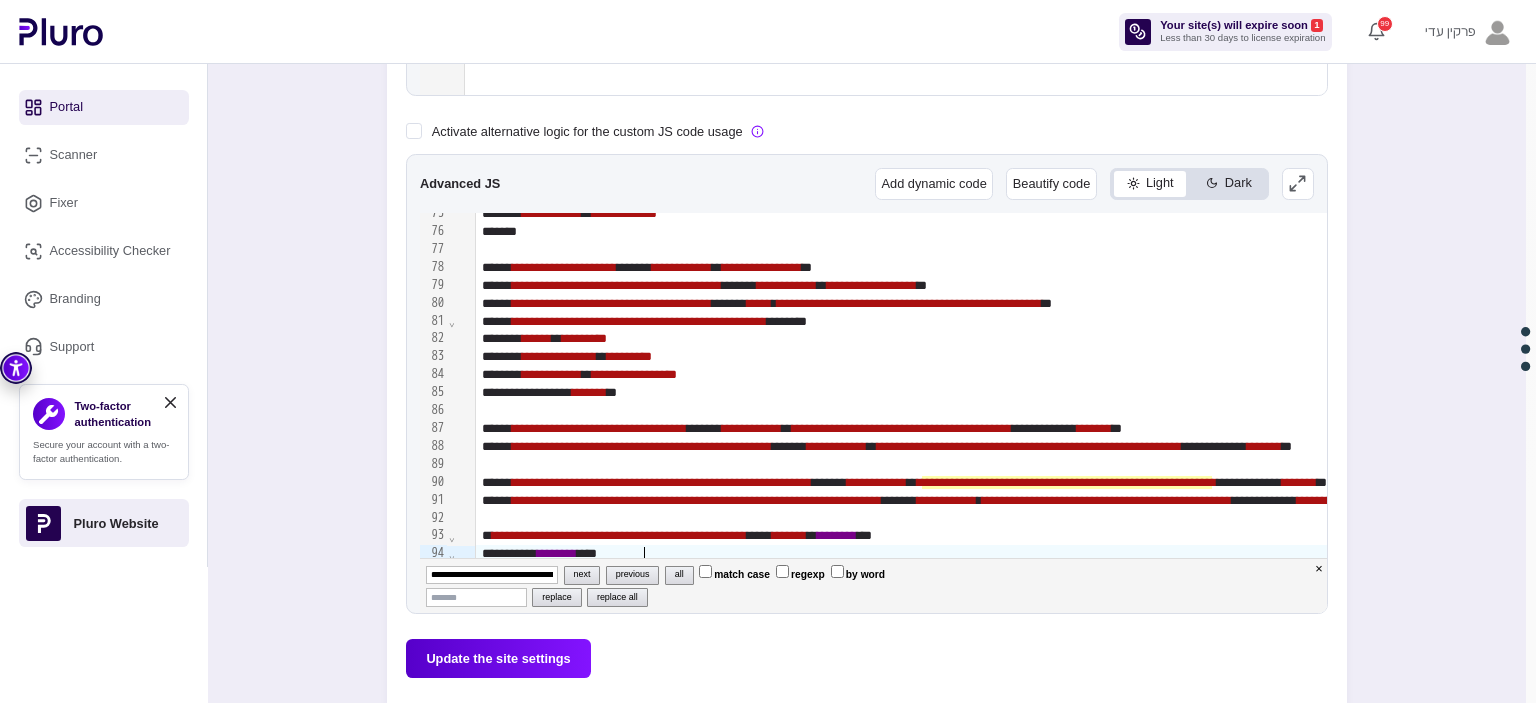 scroll, scrollTop: 924, scrollLeft: 0, axis: vertical 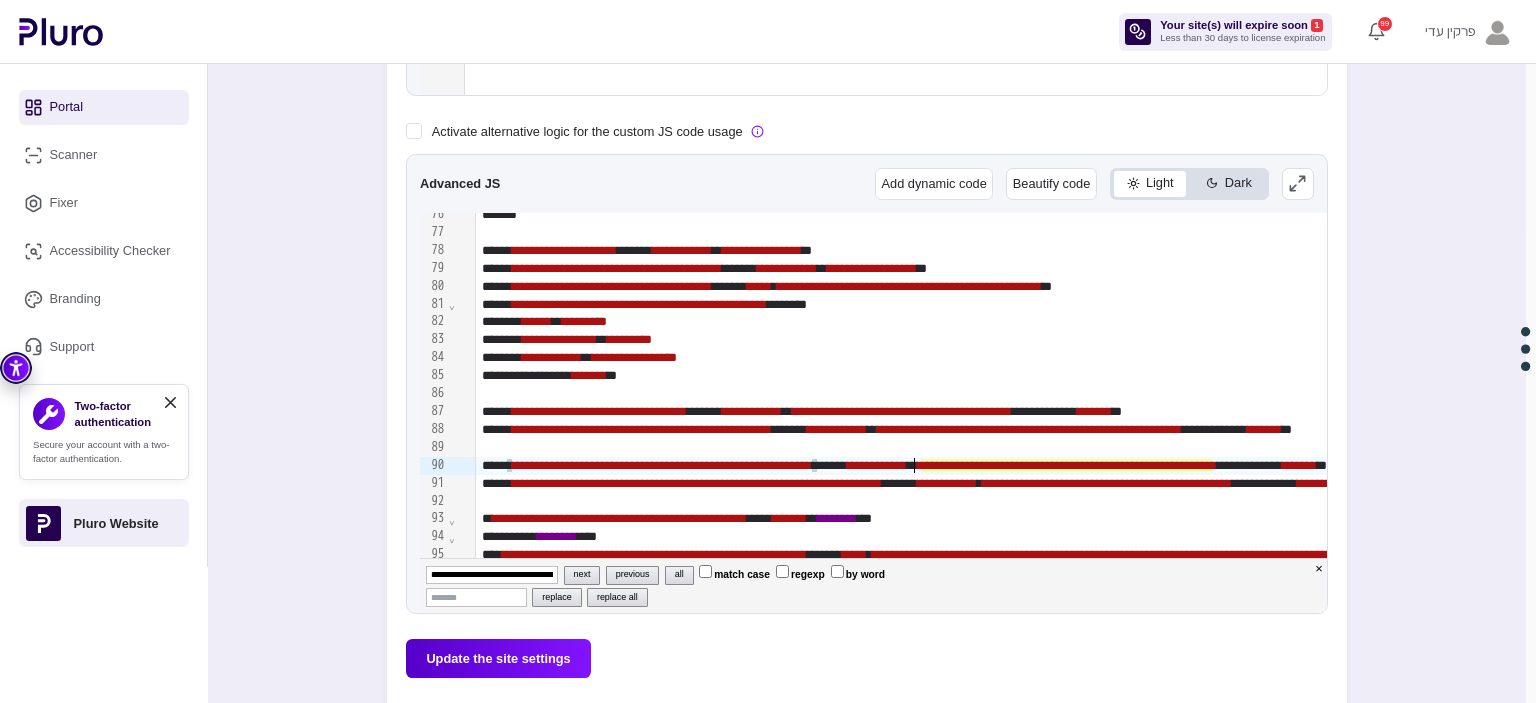click on "**********" at bounding box center [1941, 466] 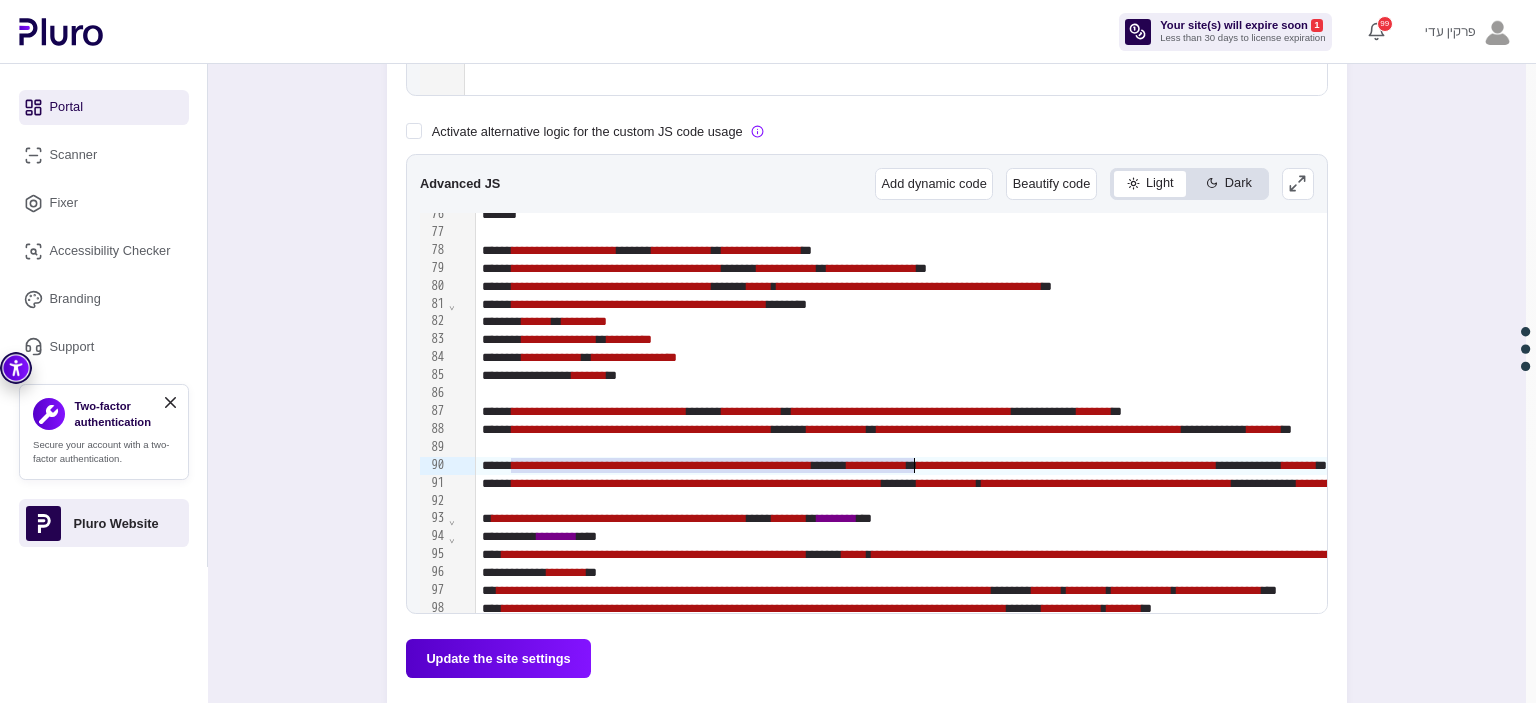 drag, startPoint x: 509, startPoint y: 463, endPoint x: 916, endPoint y: 457, distance: 407.04422 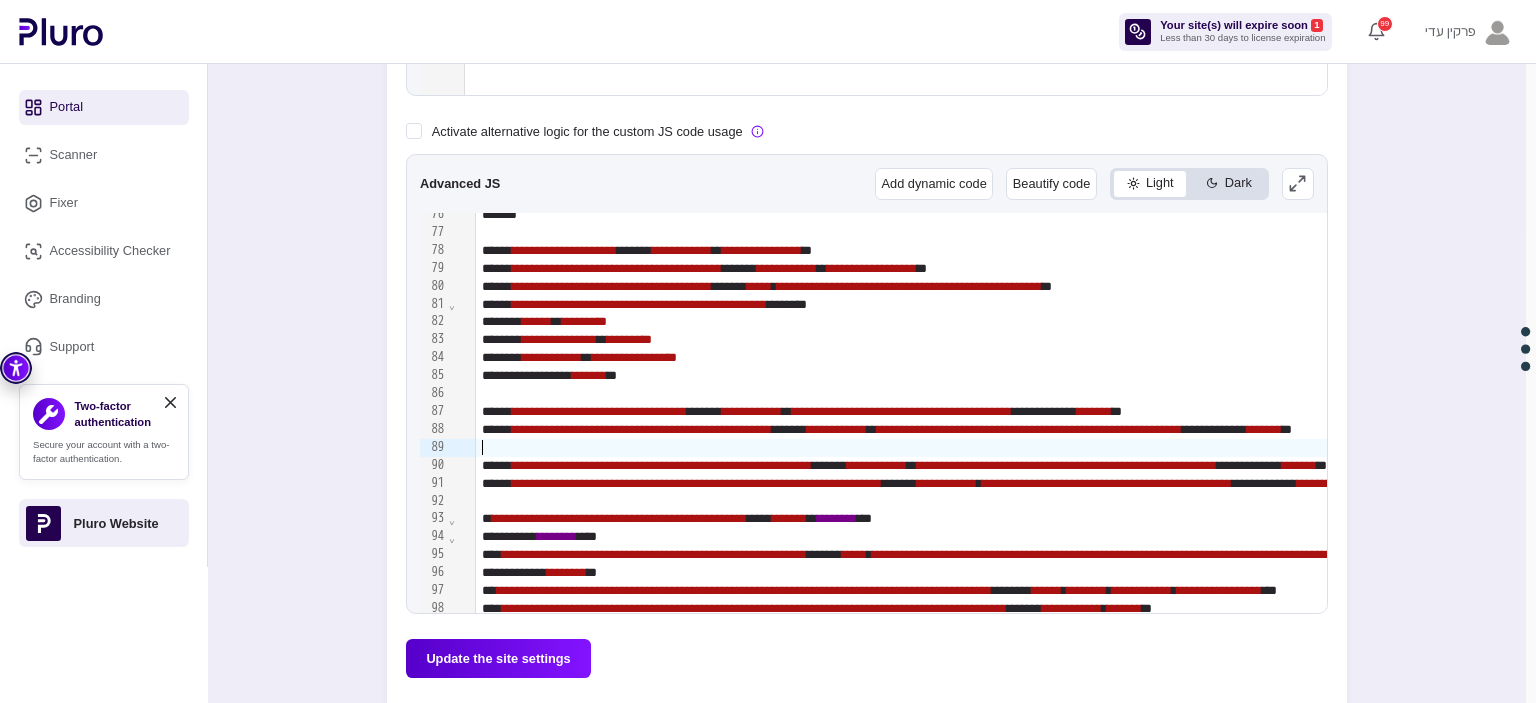 click at bounding box center (1941, 448) 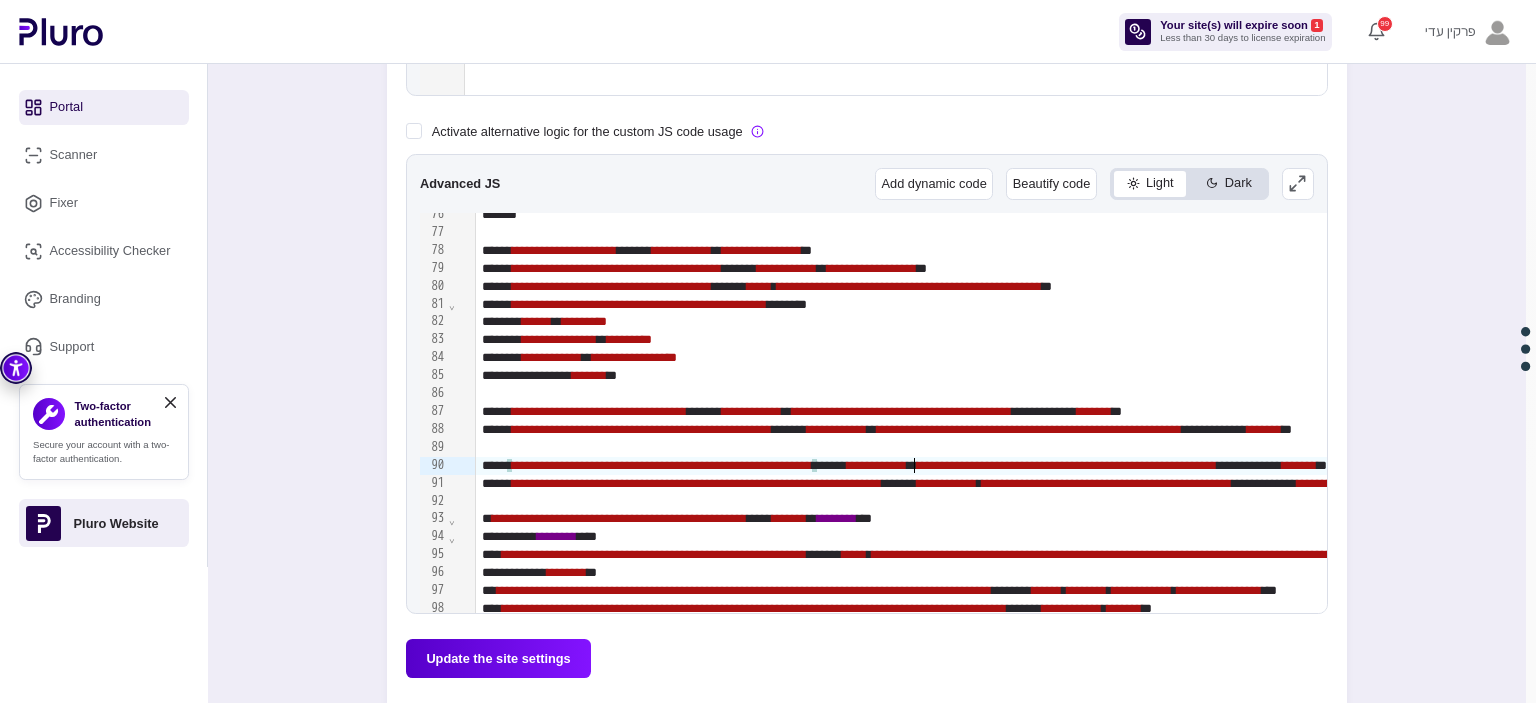 click on "**********" at bounding box center (1941, 466) 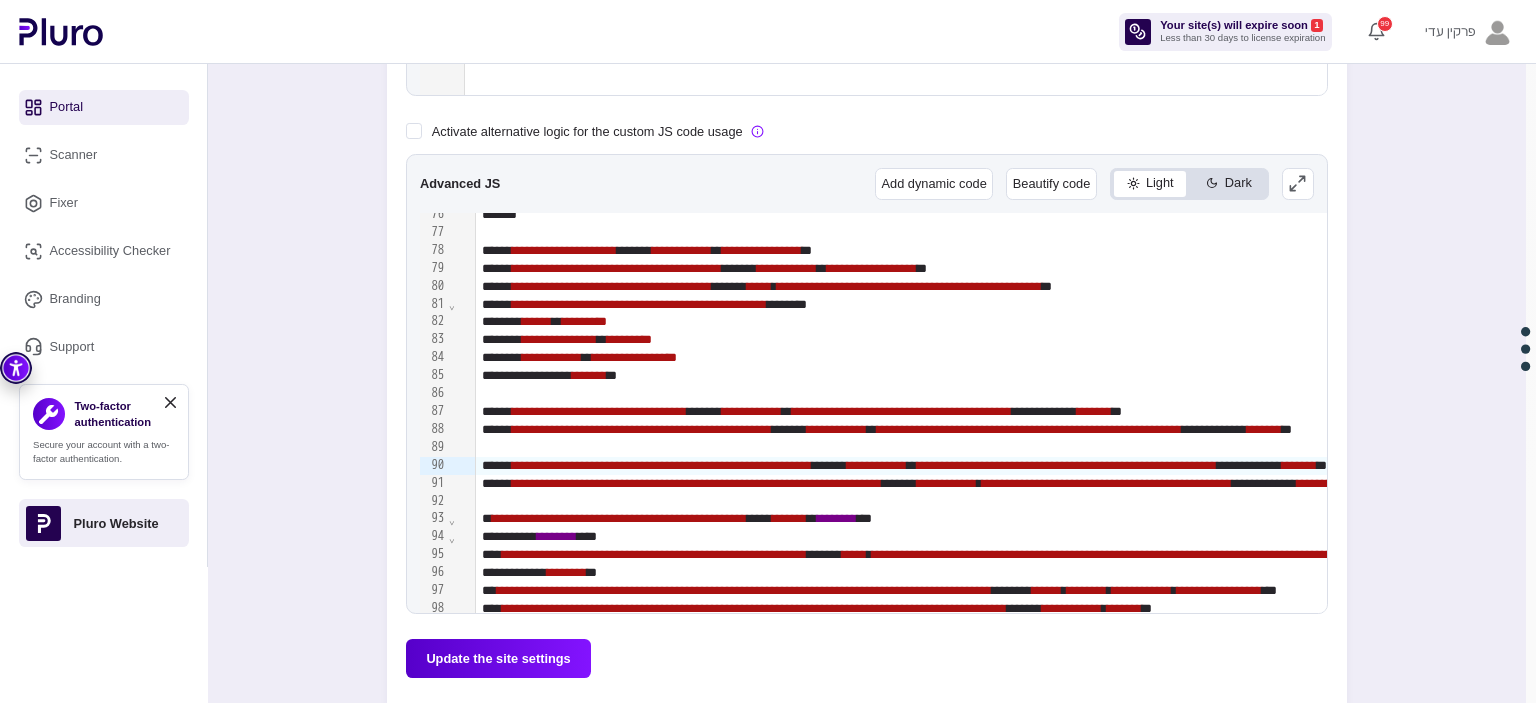 click at bounding box center [867, 129] 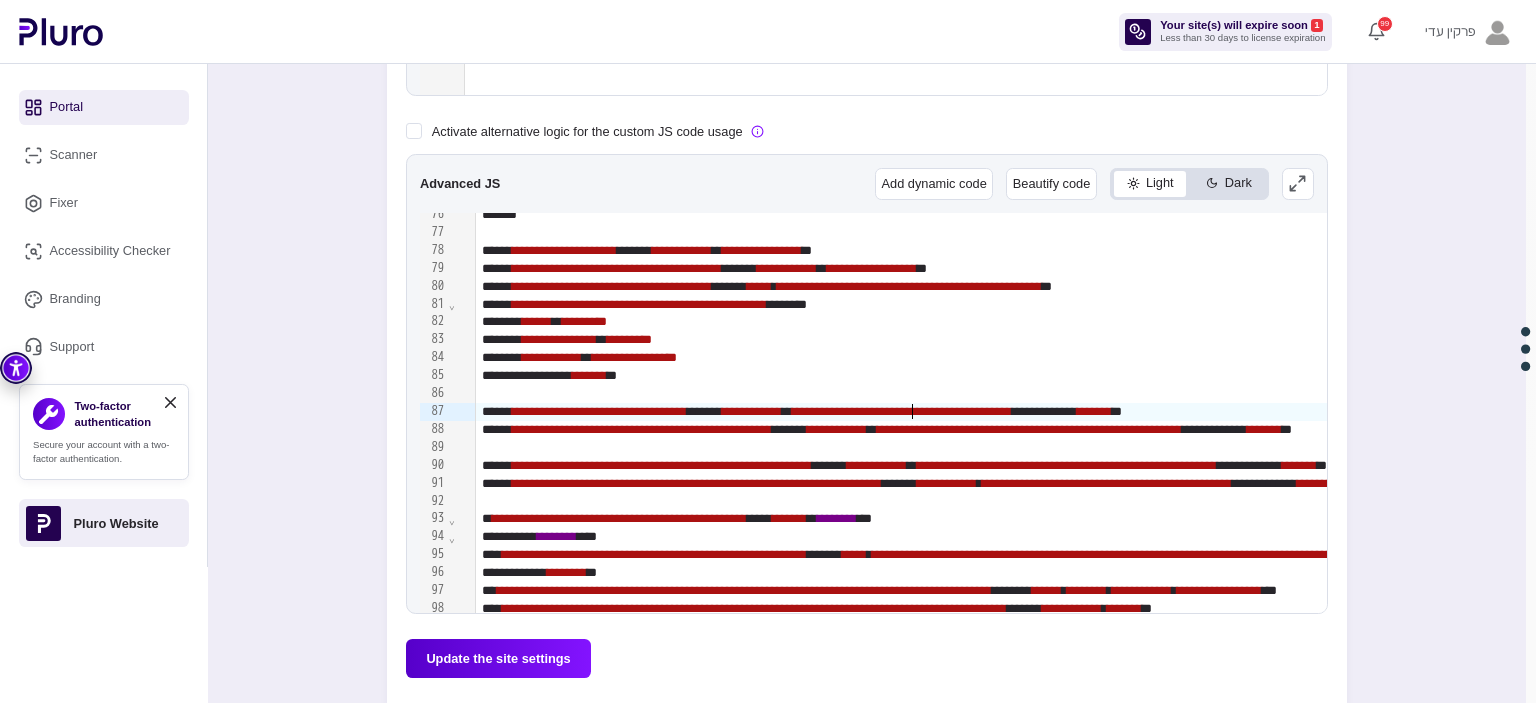 click on "**********" at bounding box center [1941, 412] 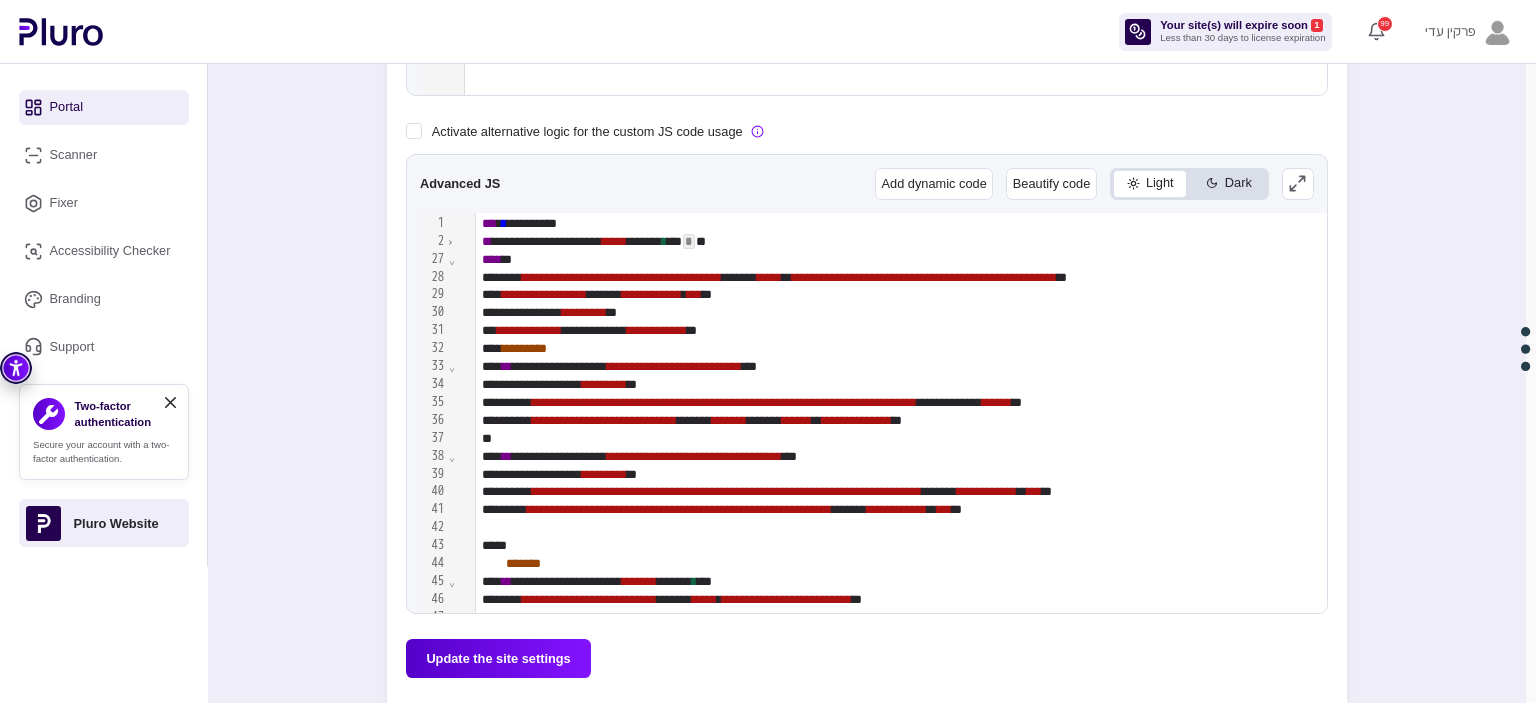 scroll, scrollTop: 0, scrollLeft: 0, axis: both 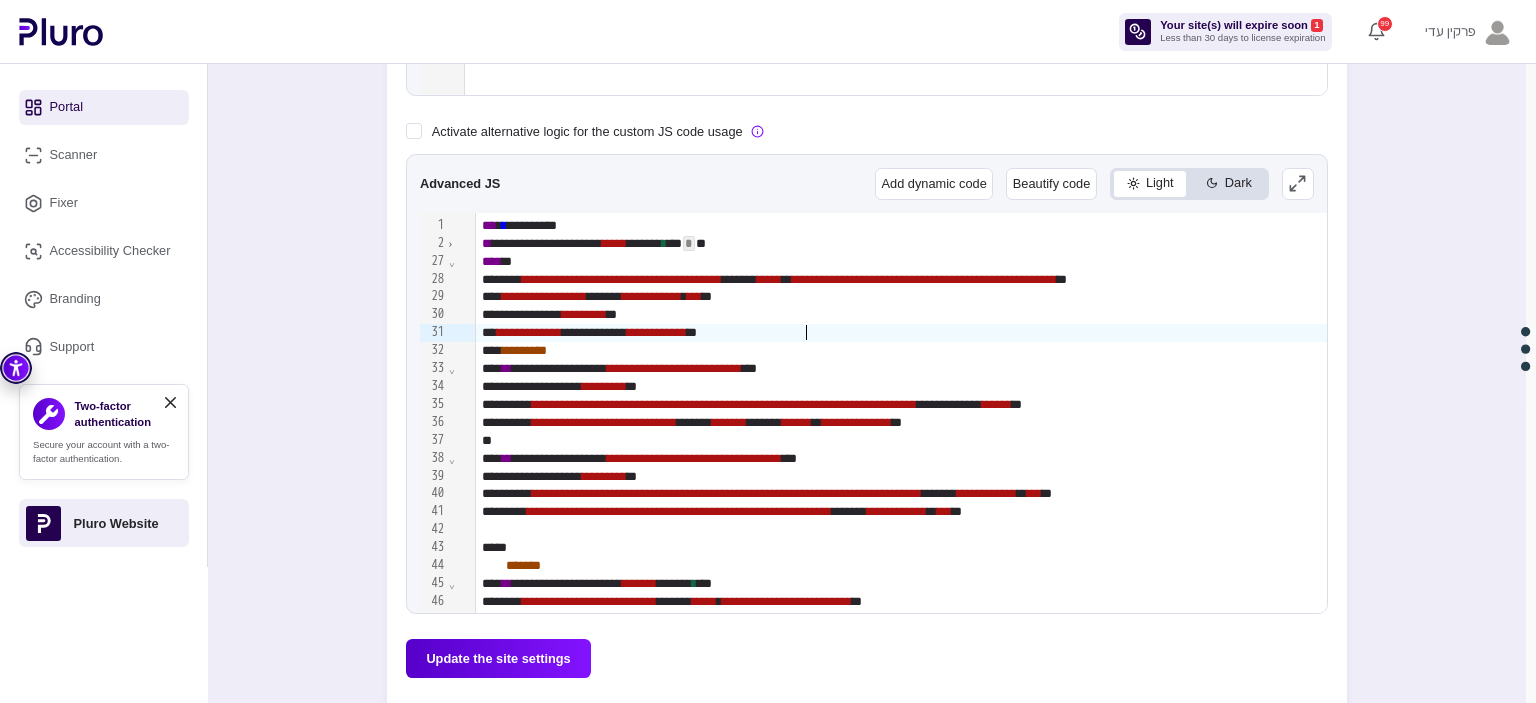 click on "**********" at bounding box center (1941, 333) 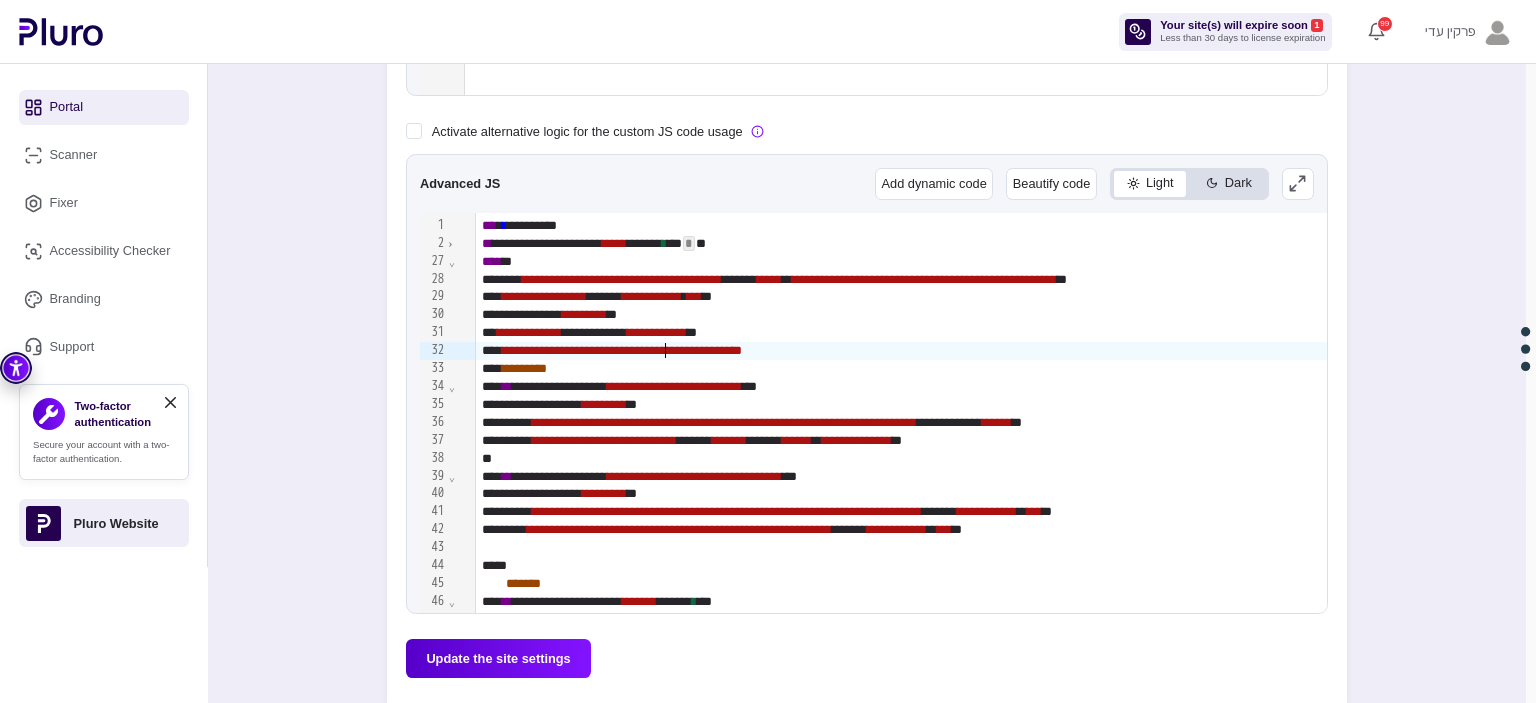 click on "**********" at bounding box center (622, 350) 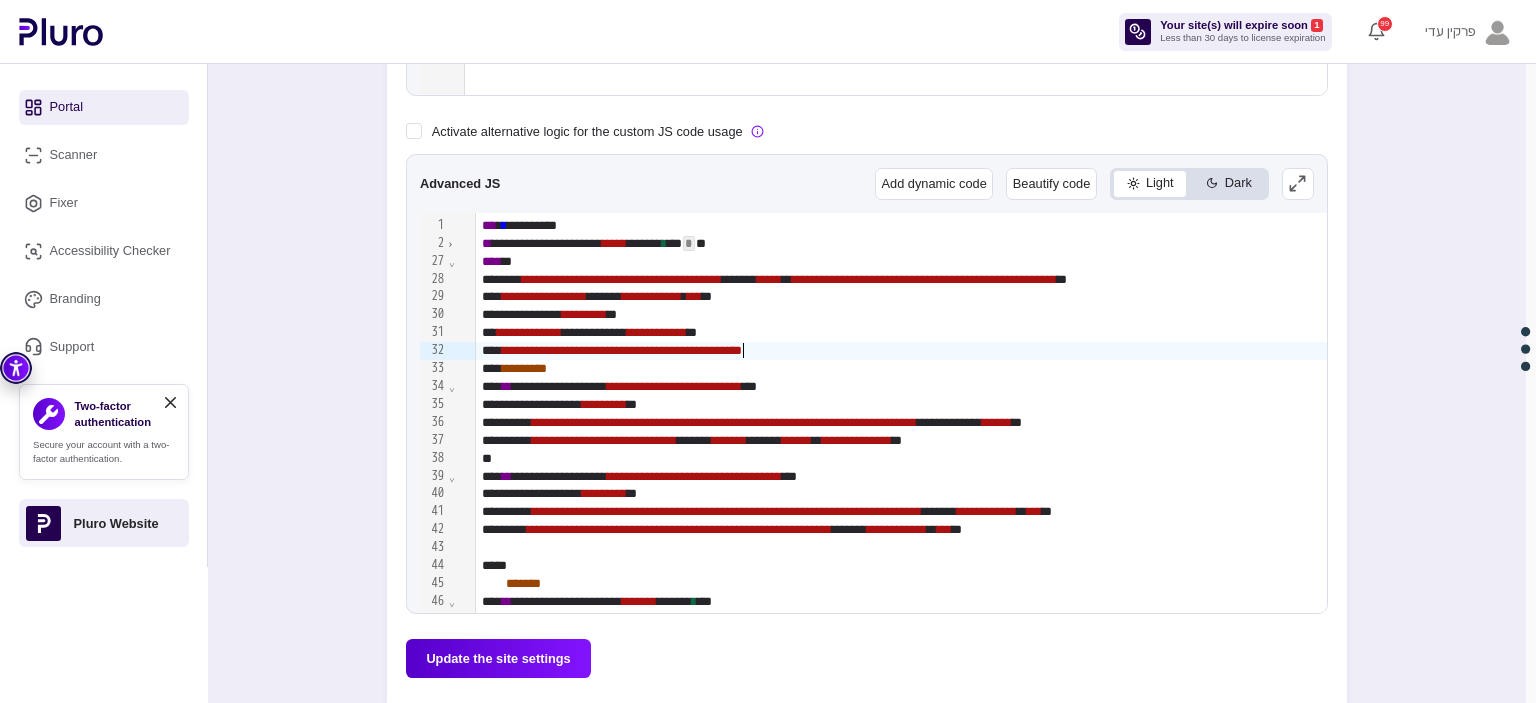 click on "**********" at bounding box center (622, 350) 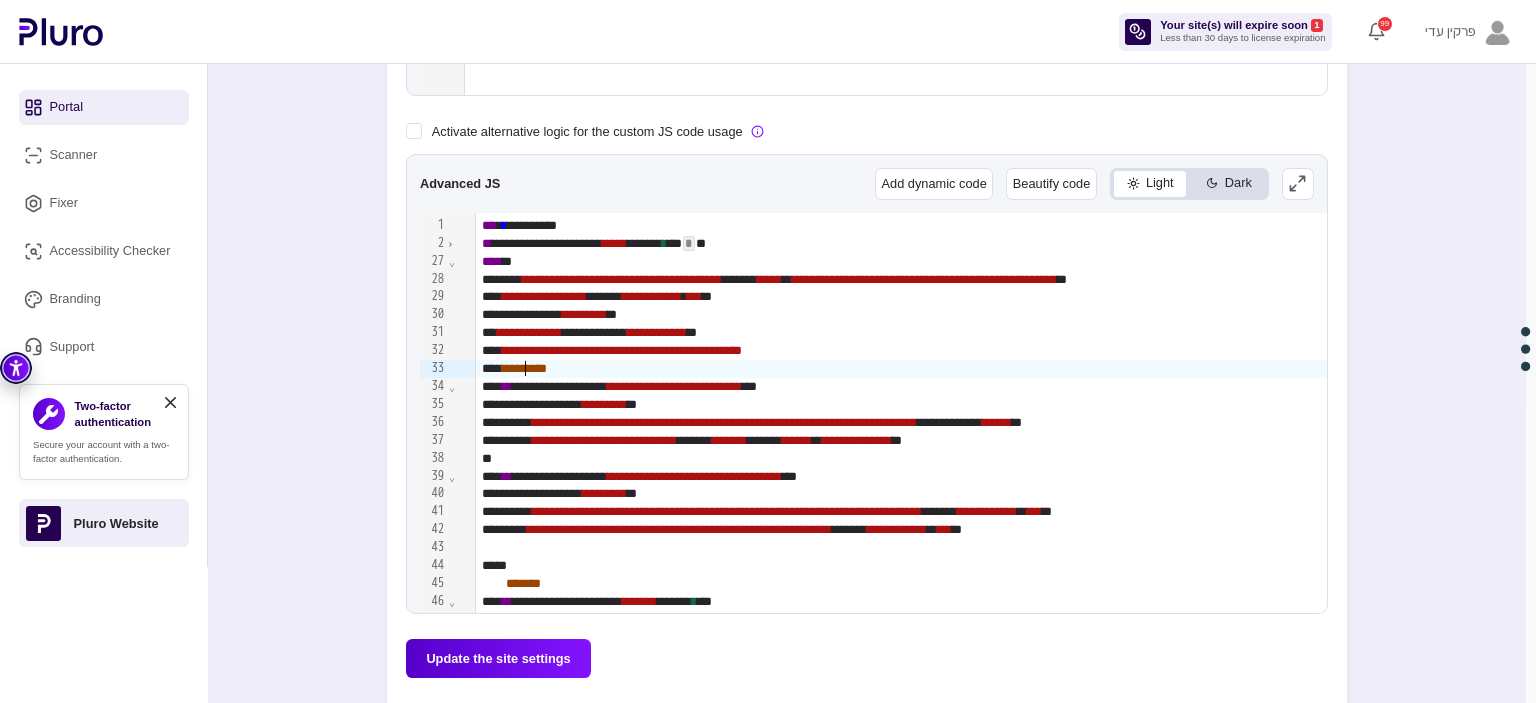 click on "*********" at bounding box center (1941, 369) 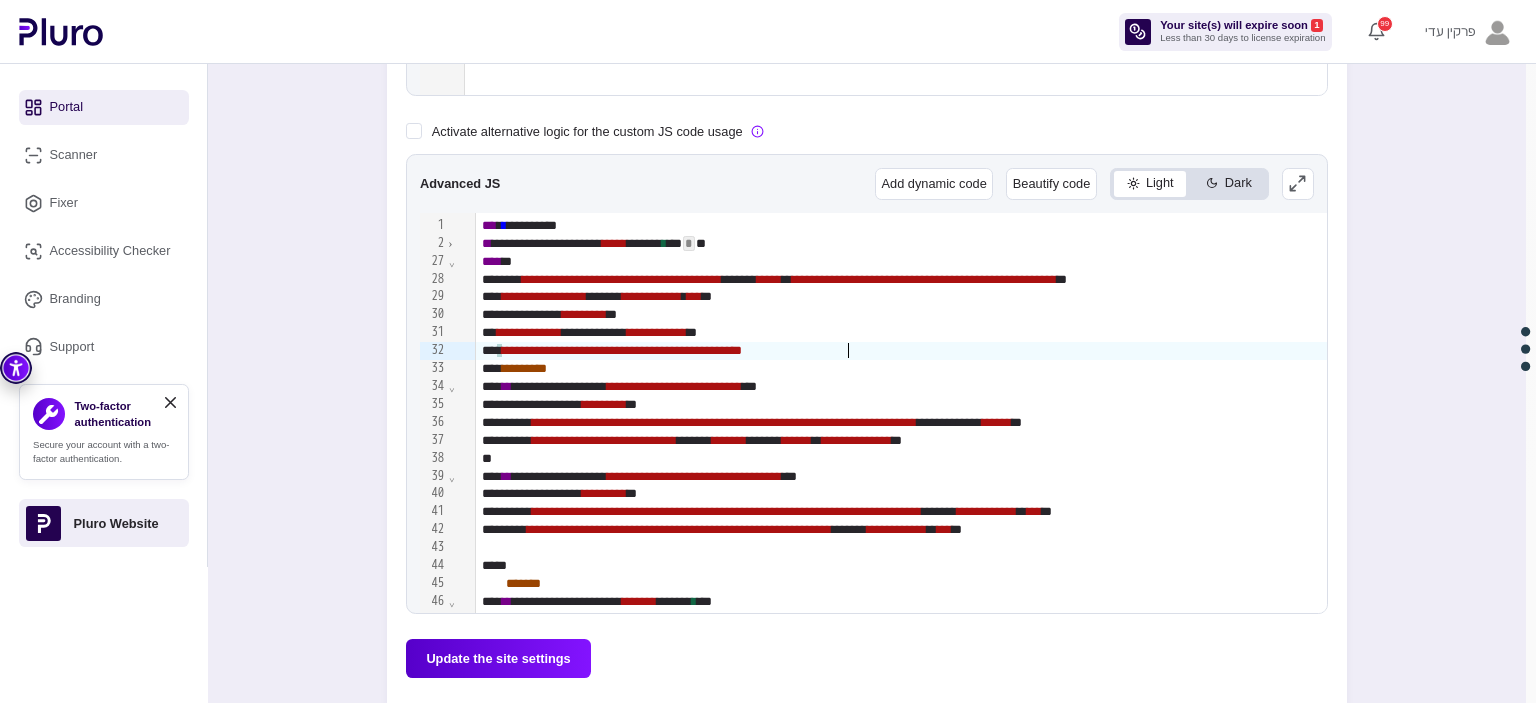 click on "**********" at bounding box center (1941, 351) 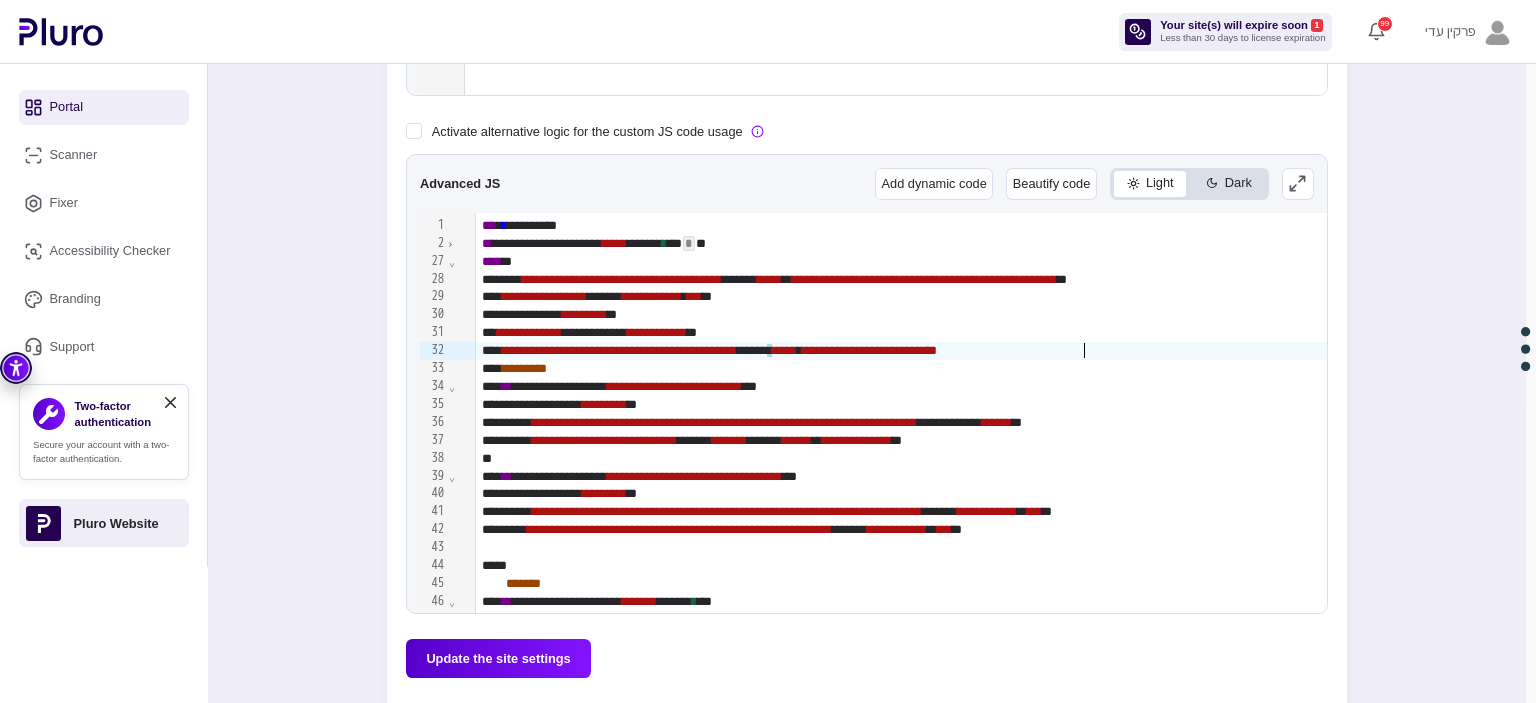 click on "**********" at bounding box center [1941, 351] 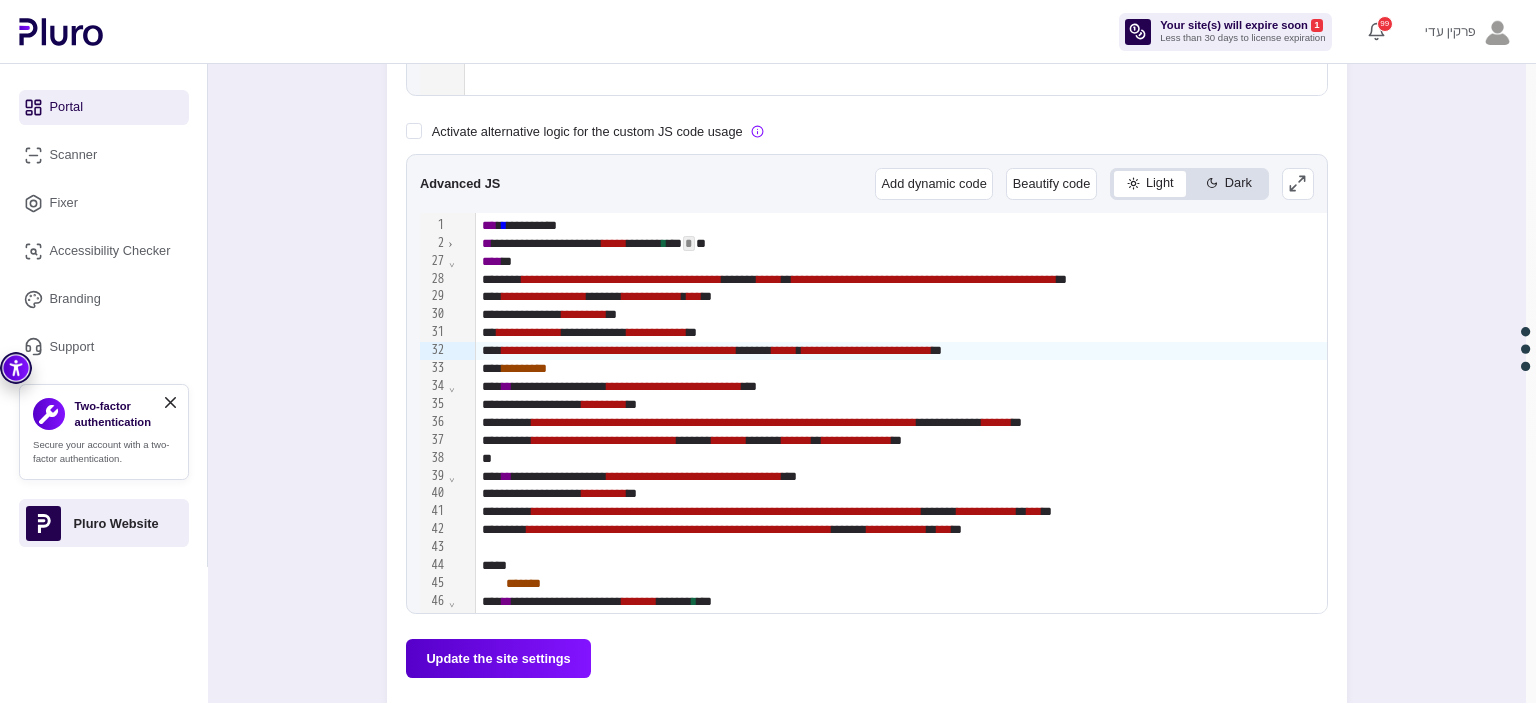 click on "Update the site settings" at bounding box center (498, 658) 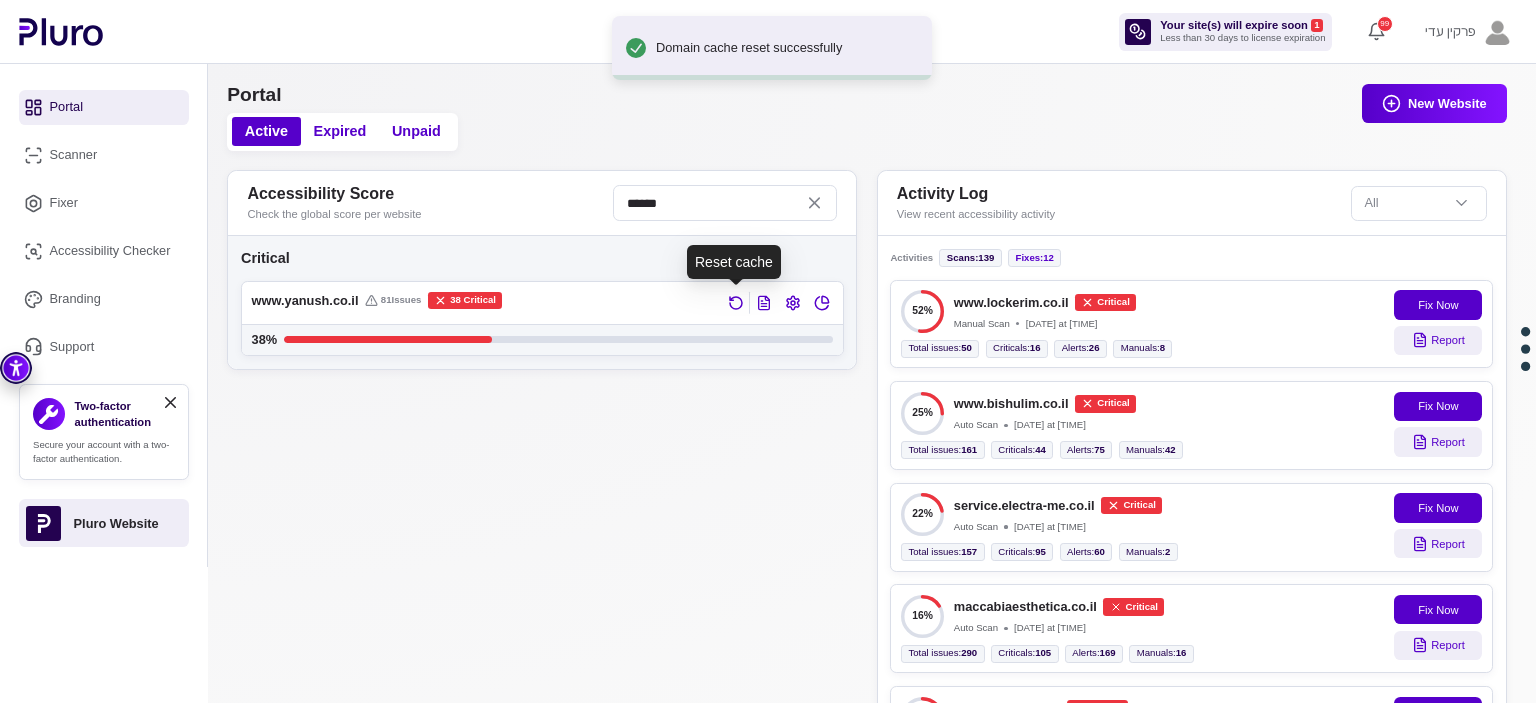 scroll, scrollTop: 0, scrollLeft: 0, axis: both 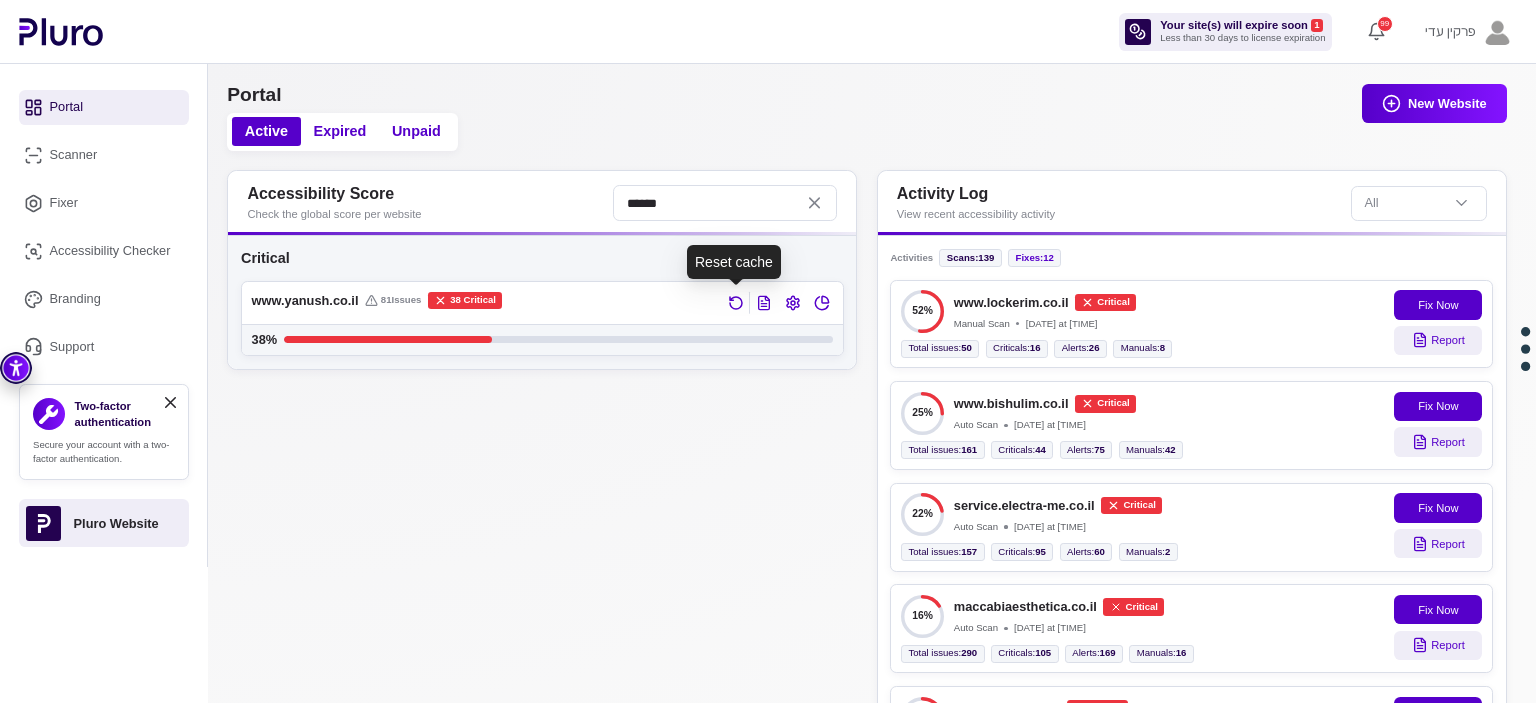 click 